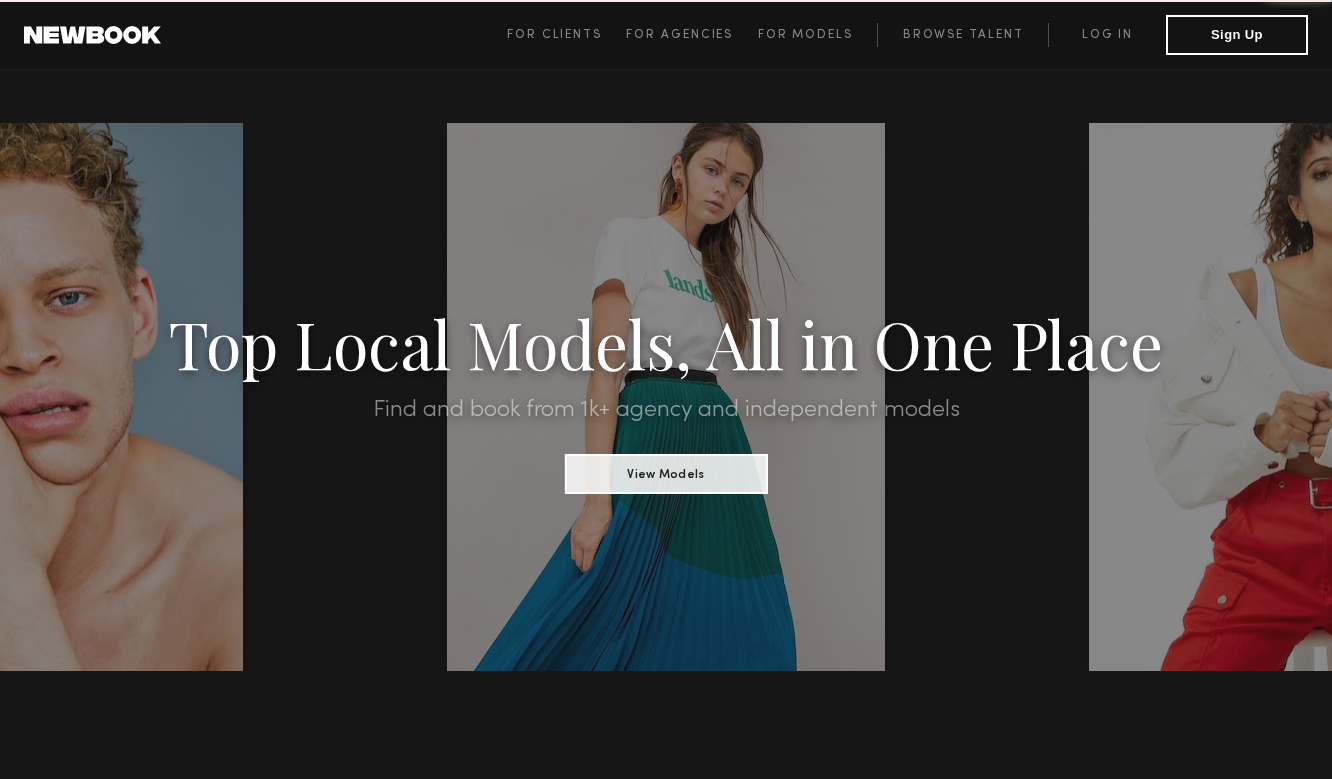 scroll, scrollTop: 0, scrollLeft: 0, axis: both 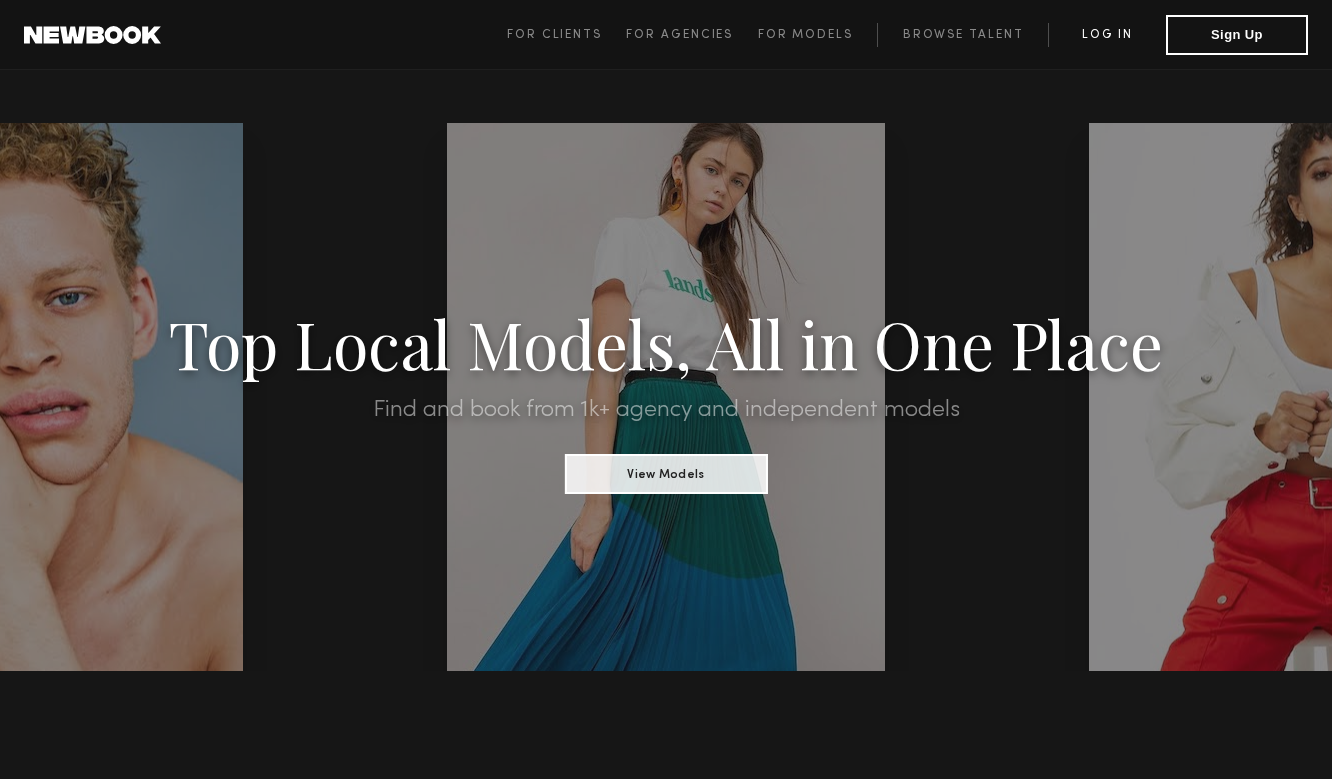 click on "Log in" 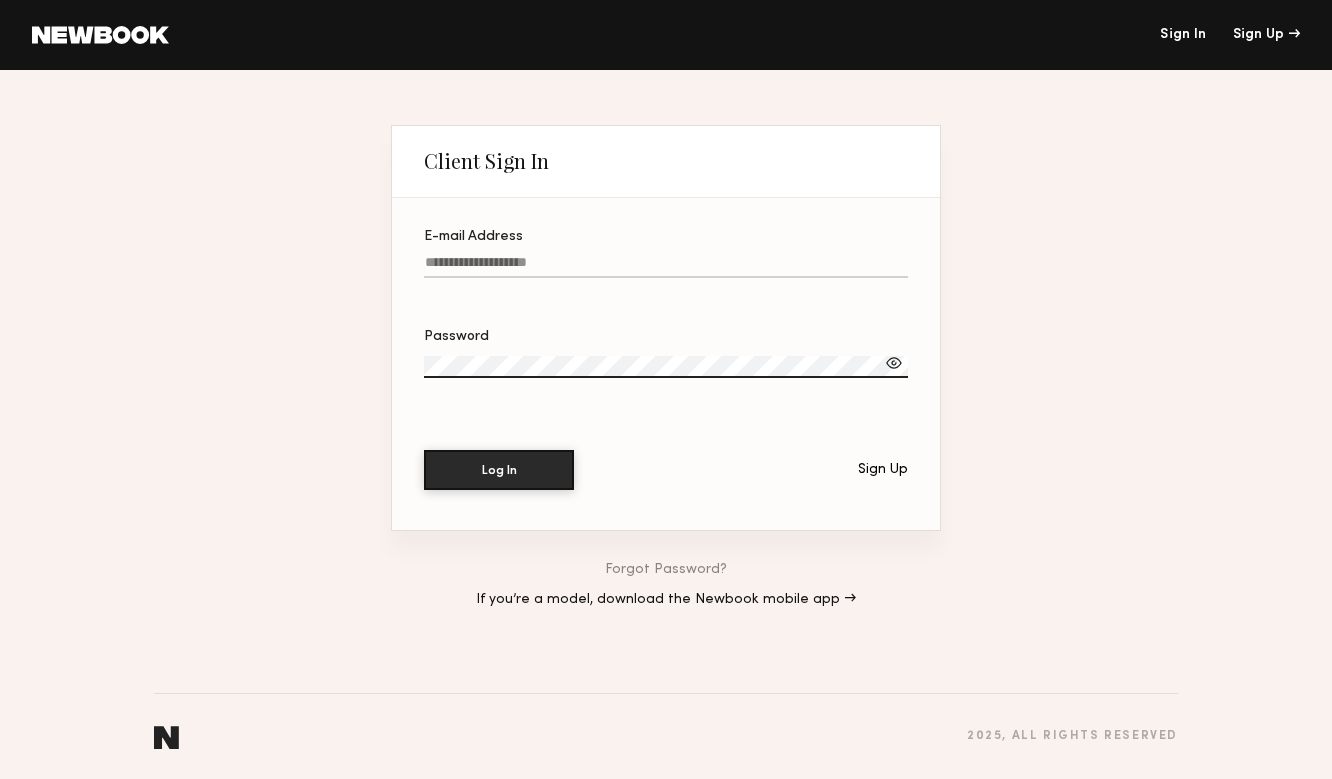 type on "**********" 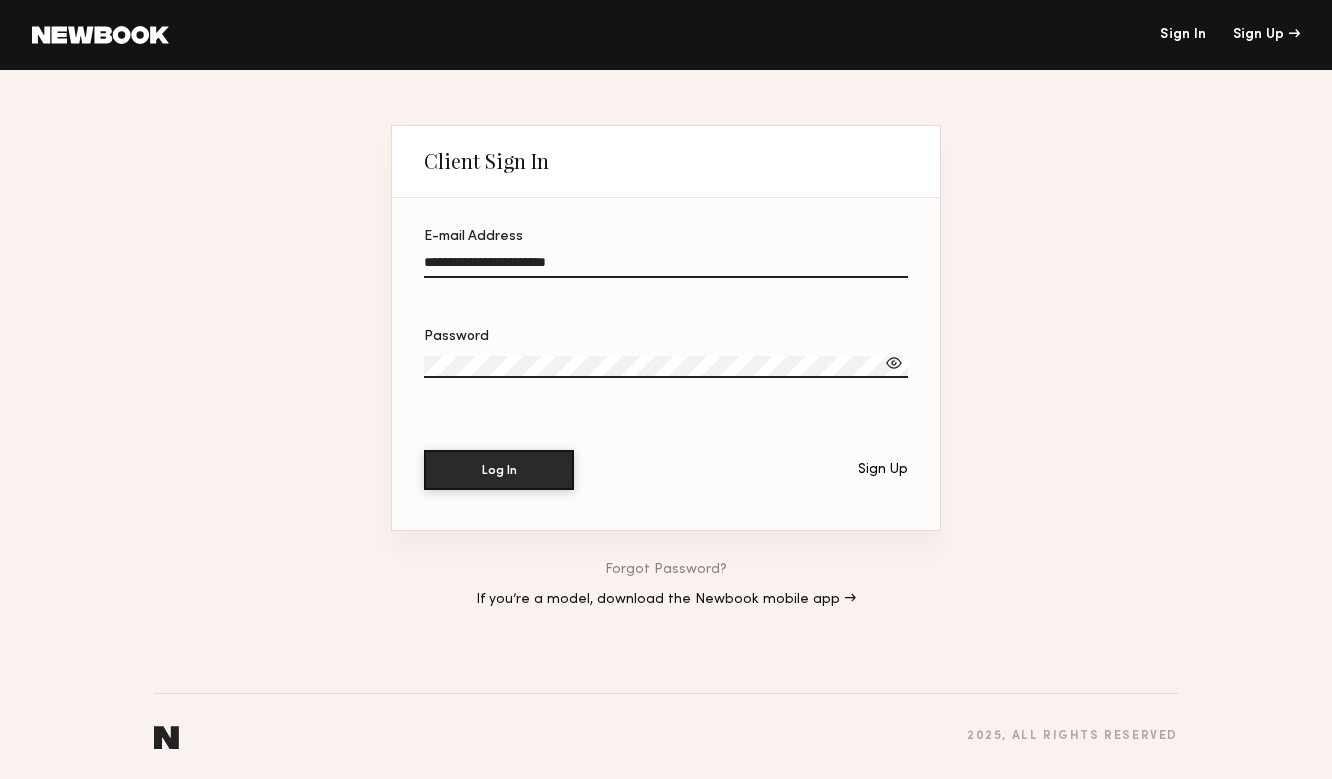click on "Log In" 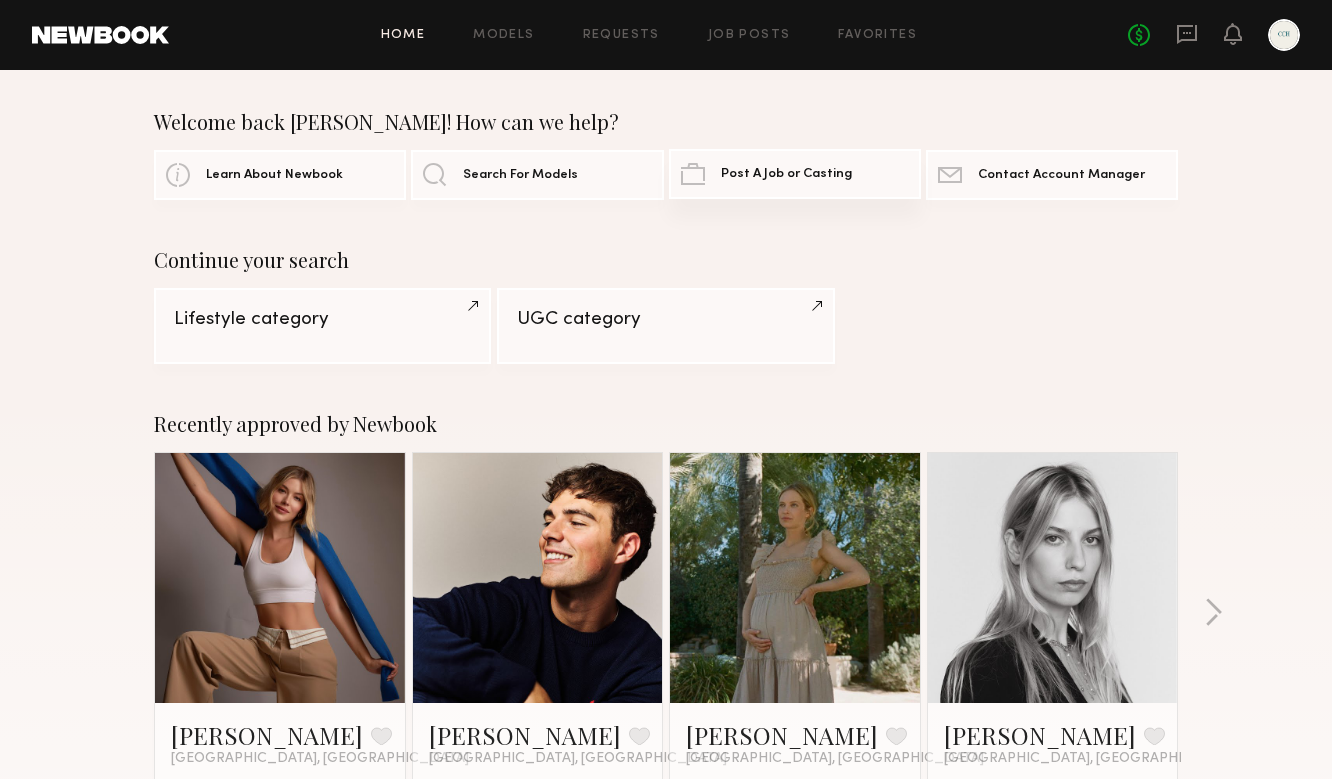 click on "Post A Job or Casting" 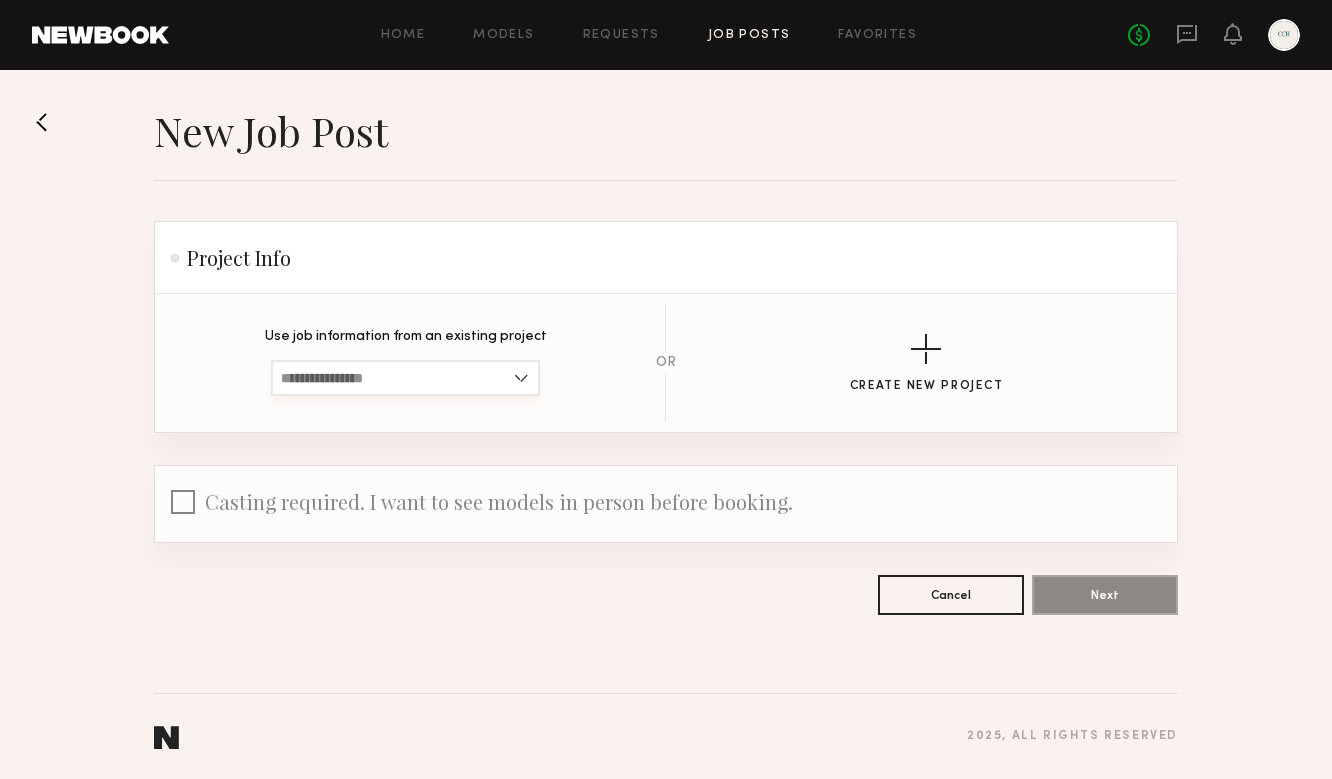 click at bounding box center [405, 378] 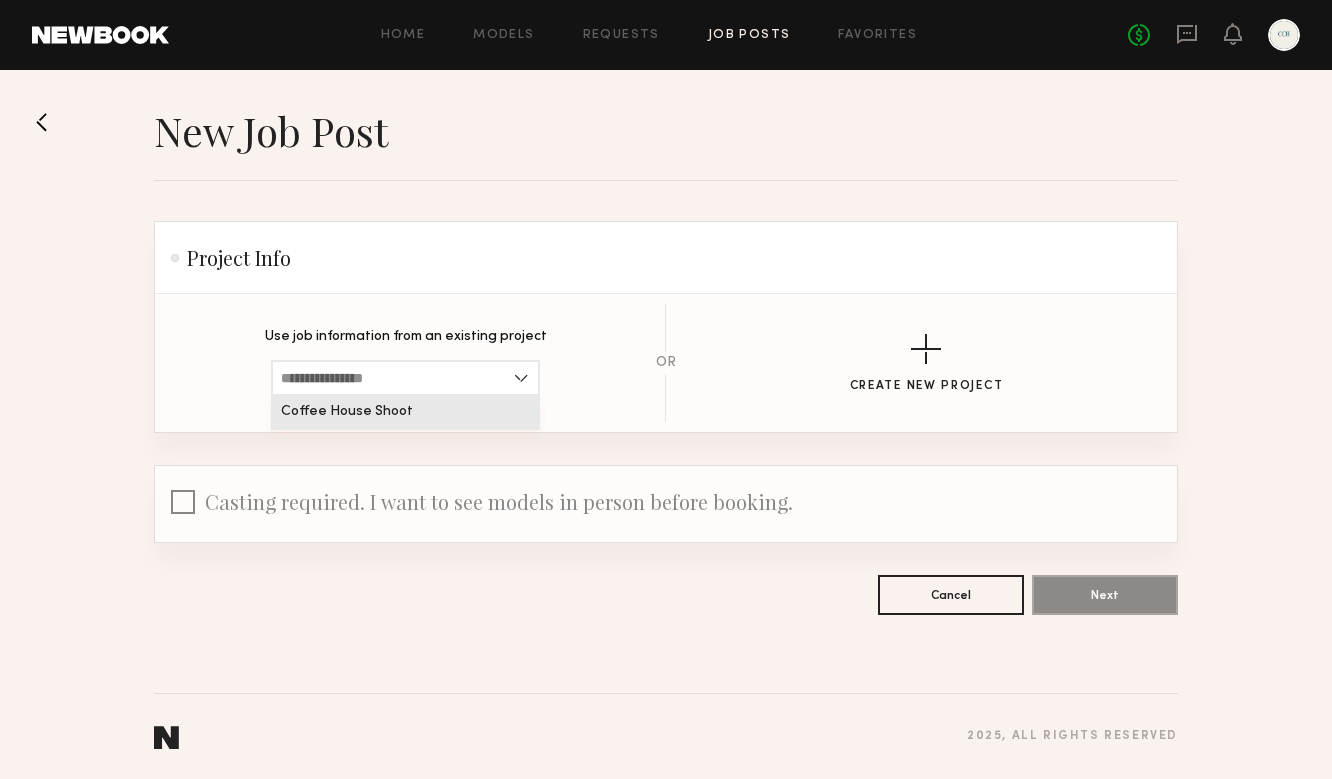 click on "Coffee House Shoot" 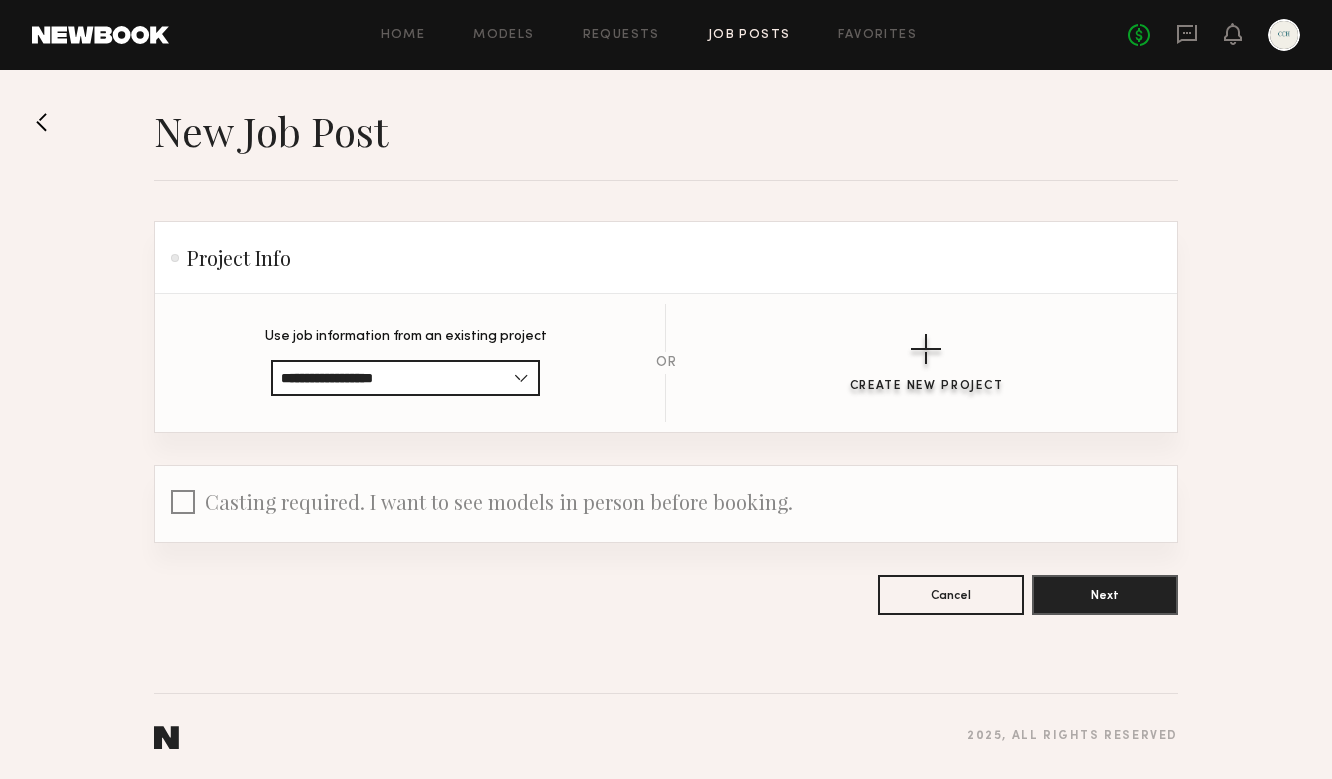click on "Create New Project" 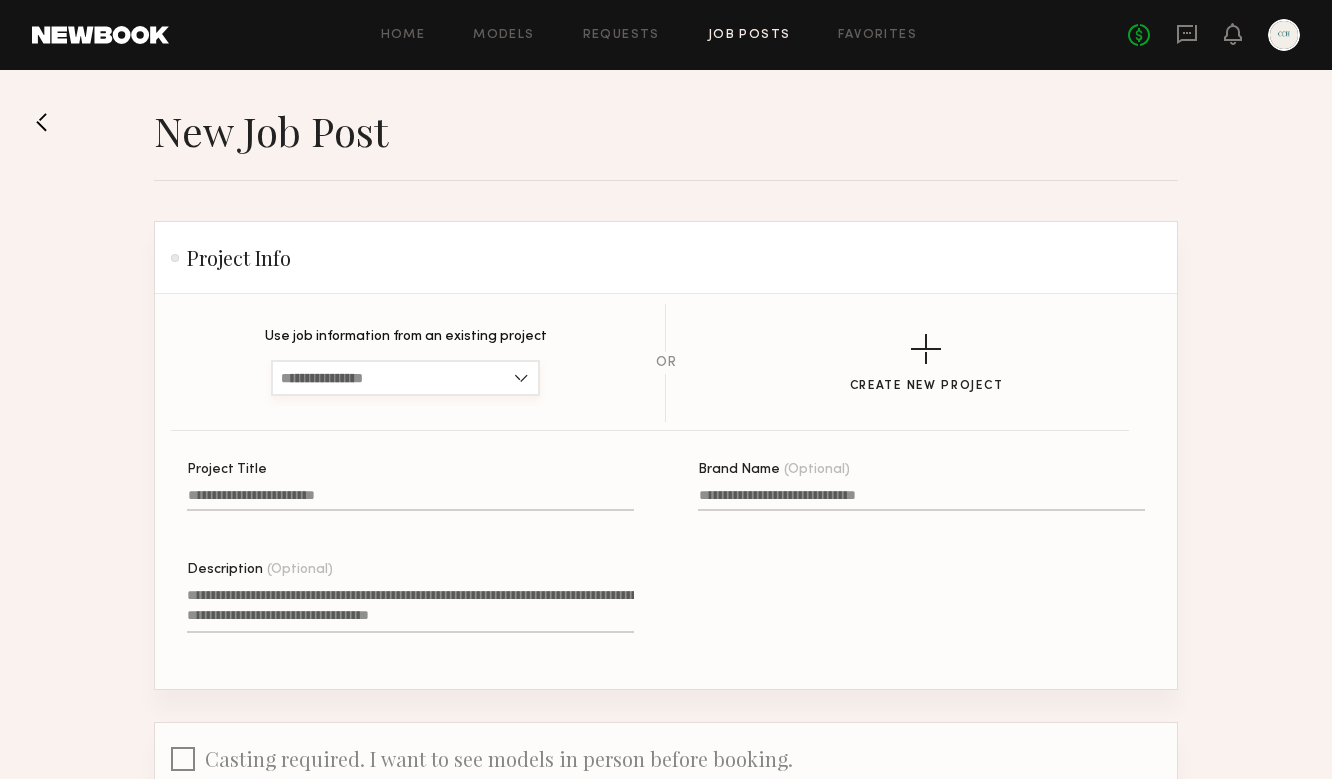 click at bounding box center (405, 378) 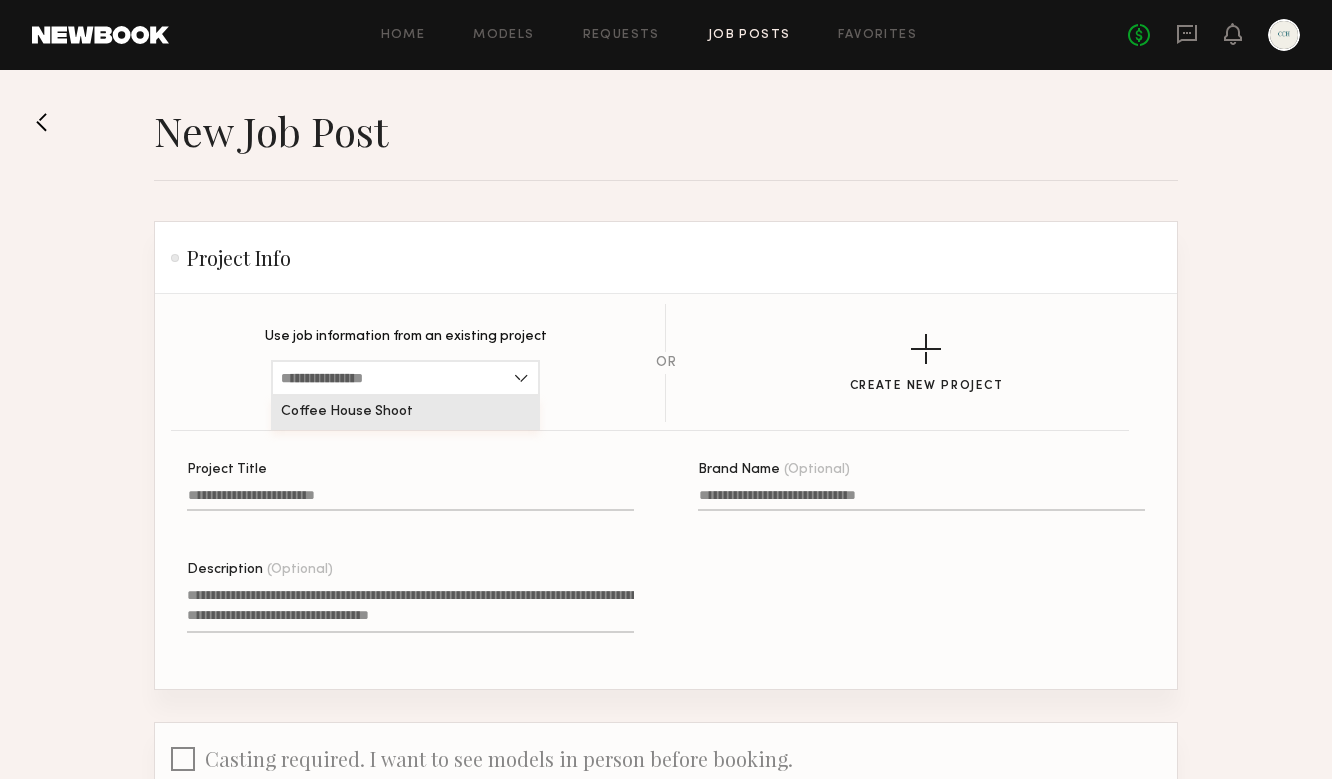 click on "Coffee House Shoot" 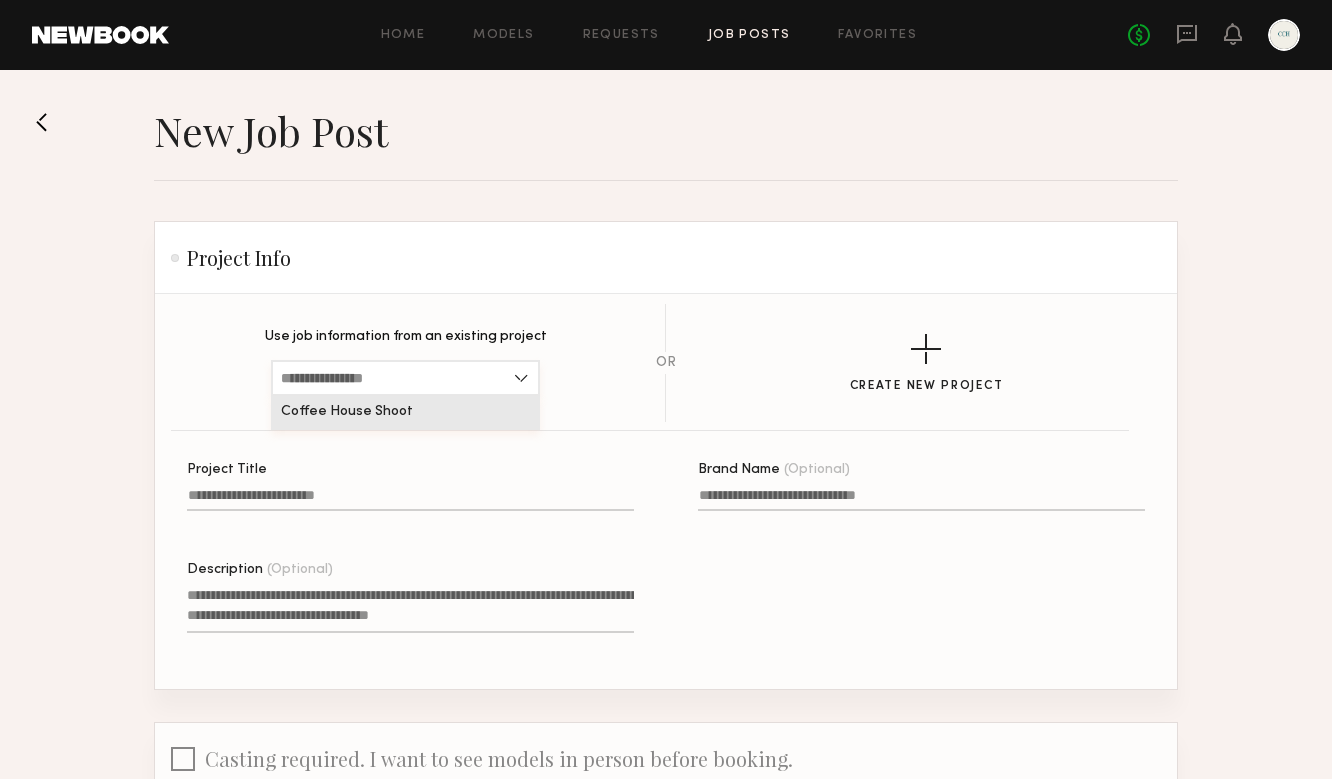 type on "**********" 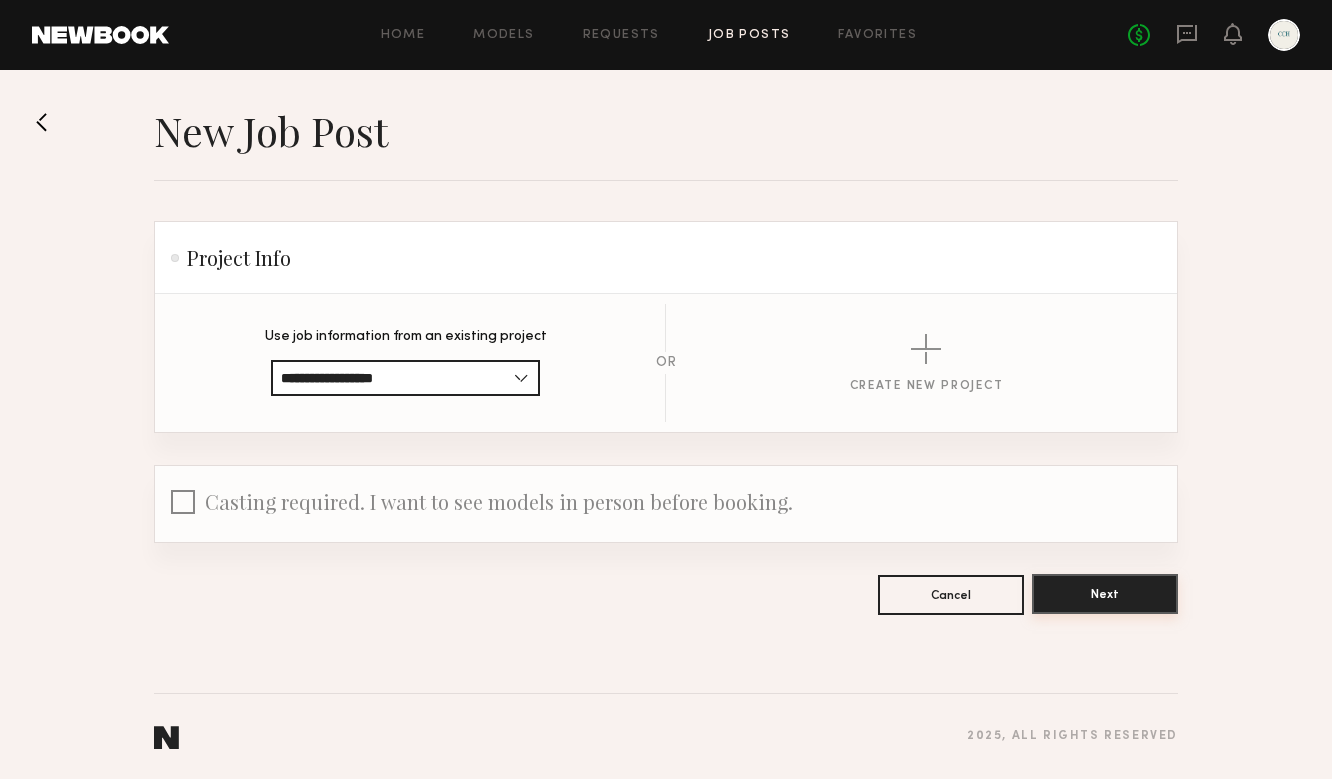 click on "Next" 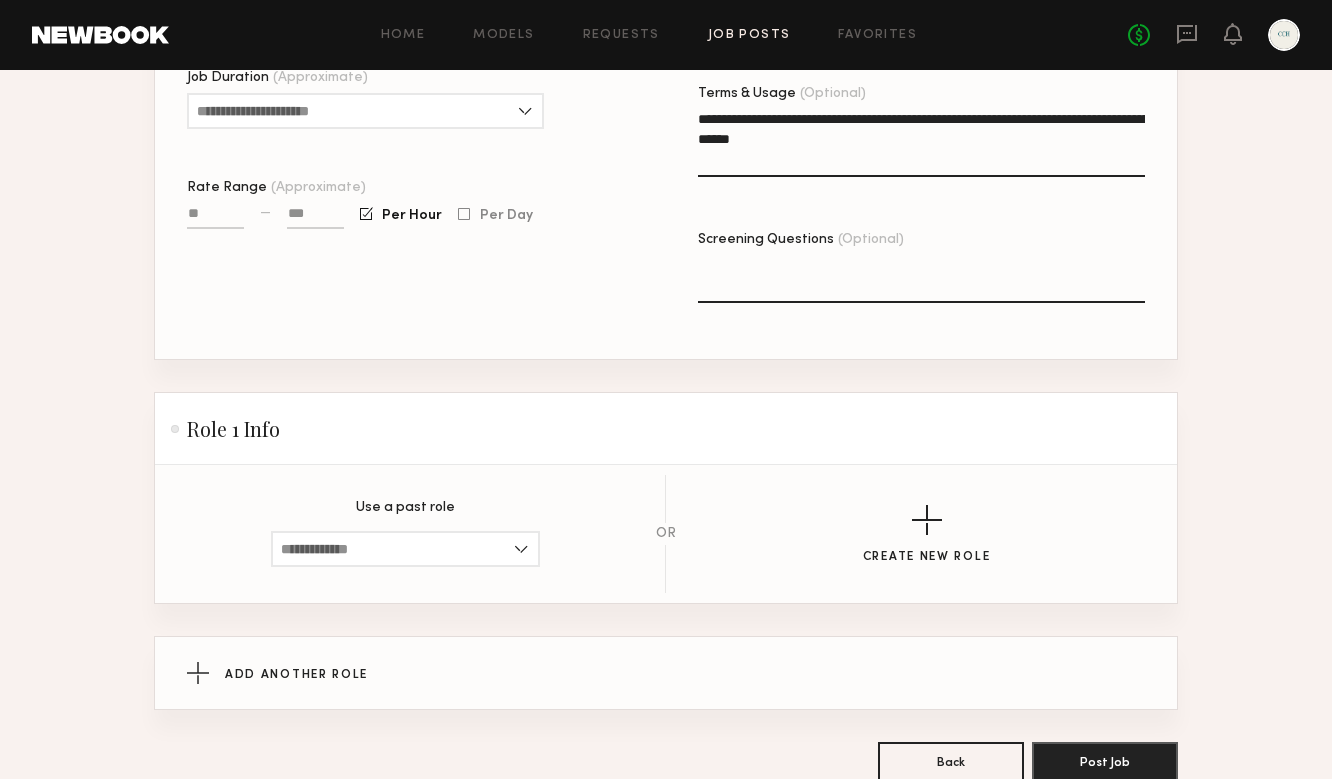 scroll, scrollTop: 735, scrollLeft: 0, axis: vertical 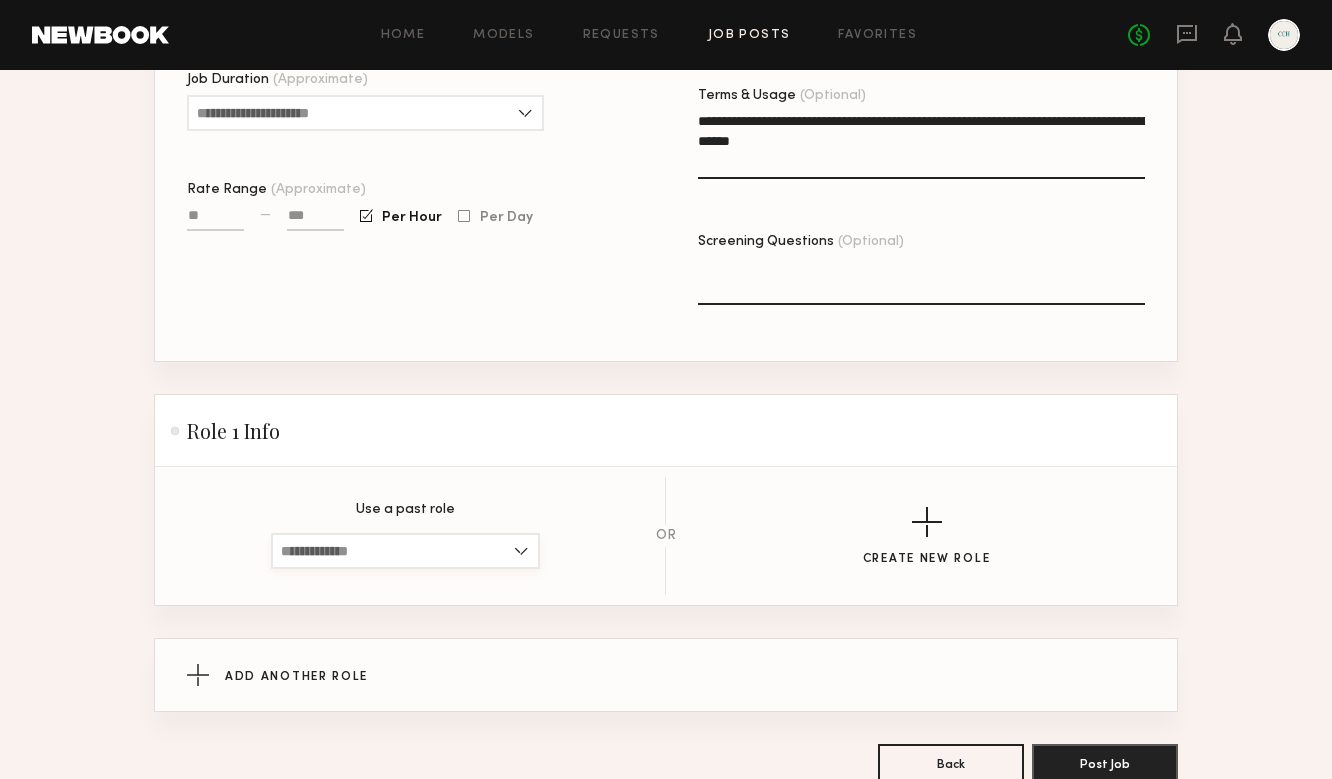 click at bounding box center [405, 551] 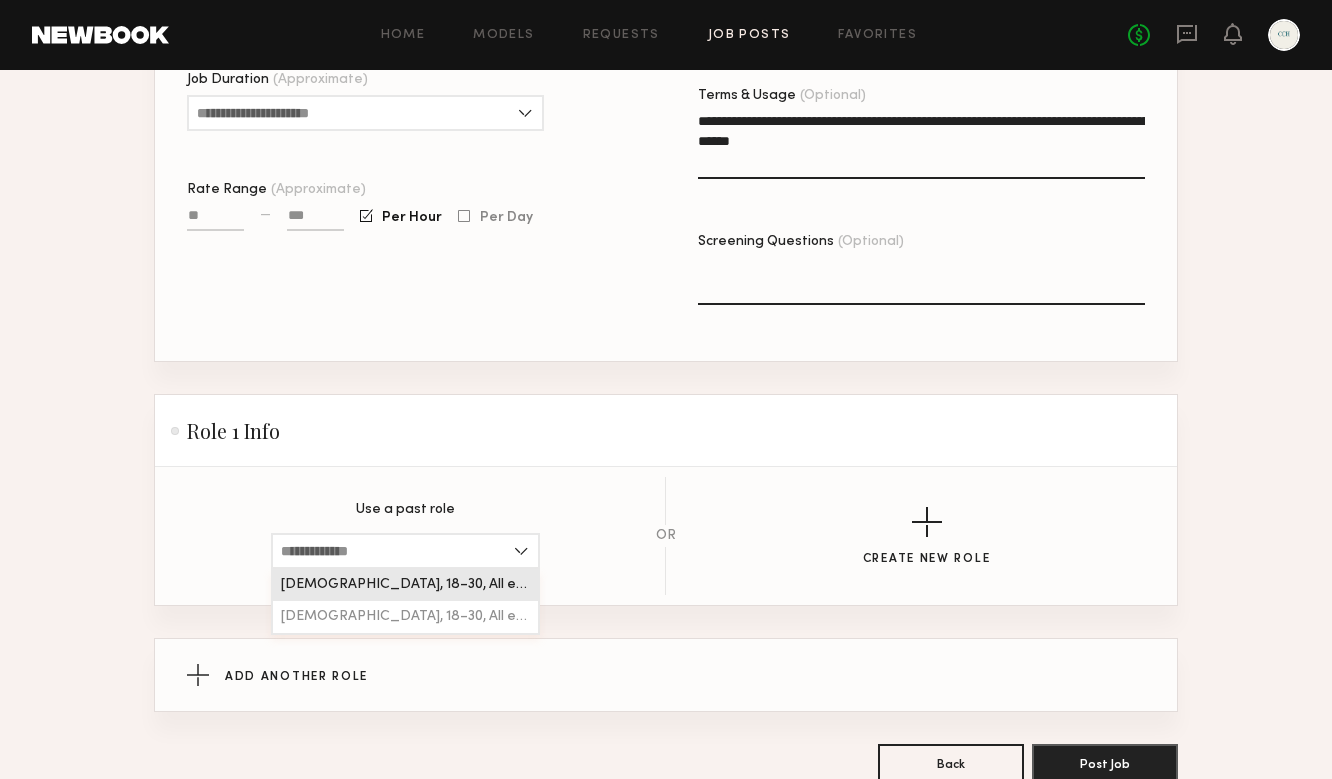 click on "[DEMOGRAPHIC_DATA], 18–30, All ethnicities" 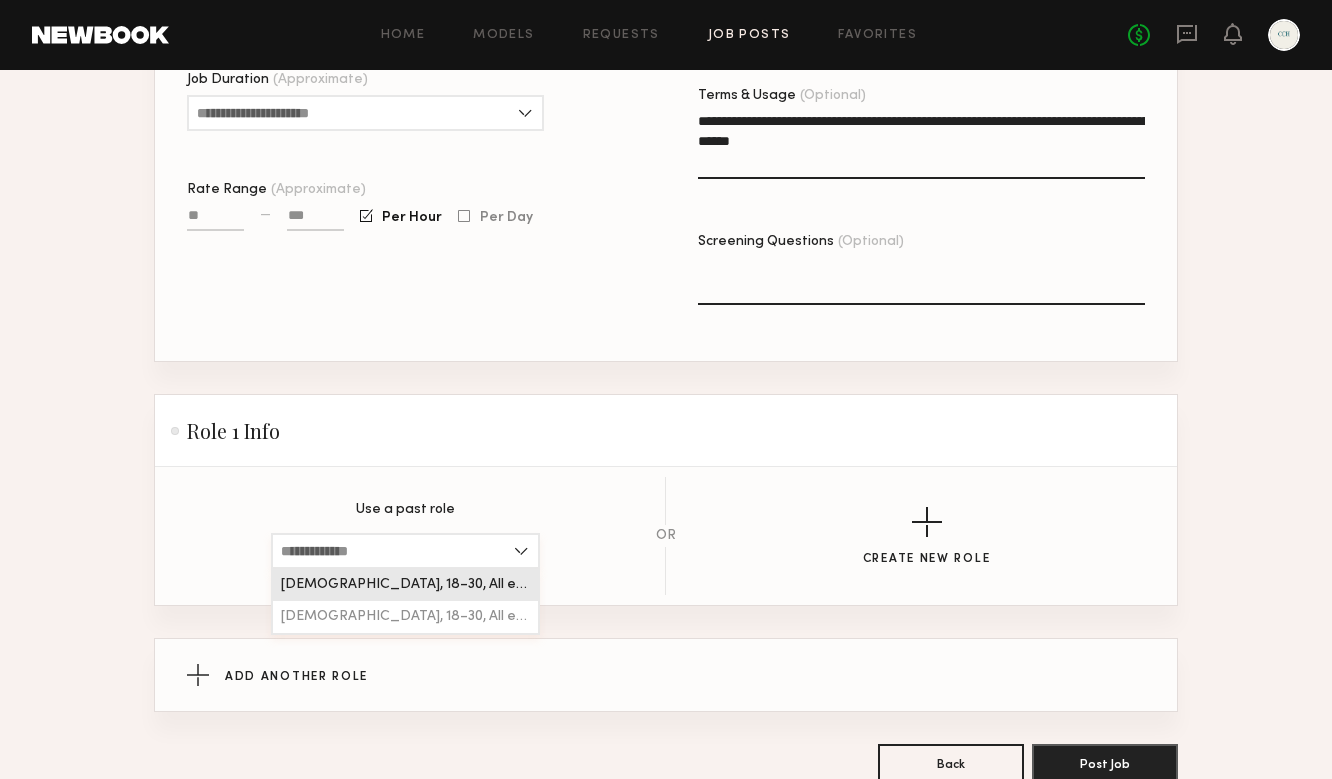 type on "**********" 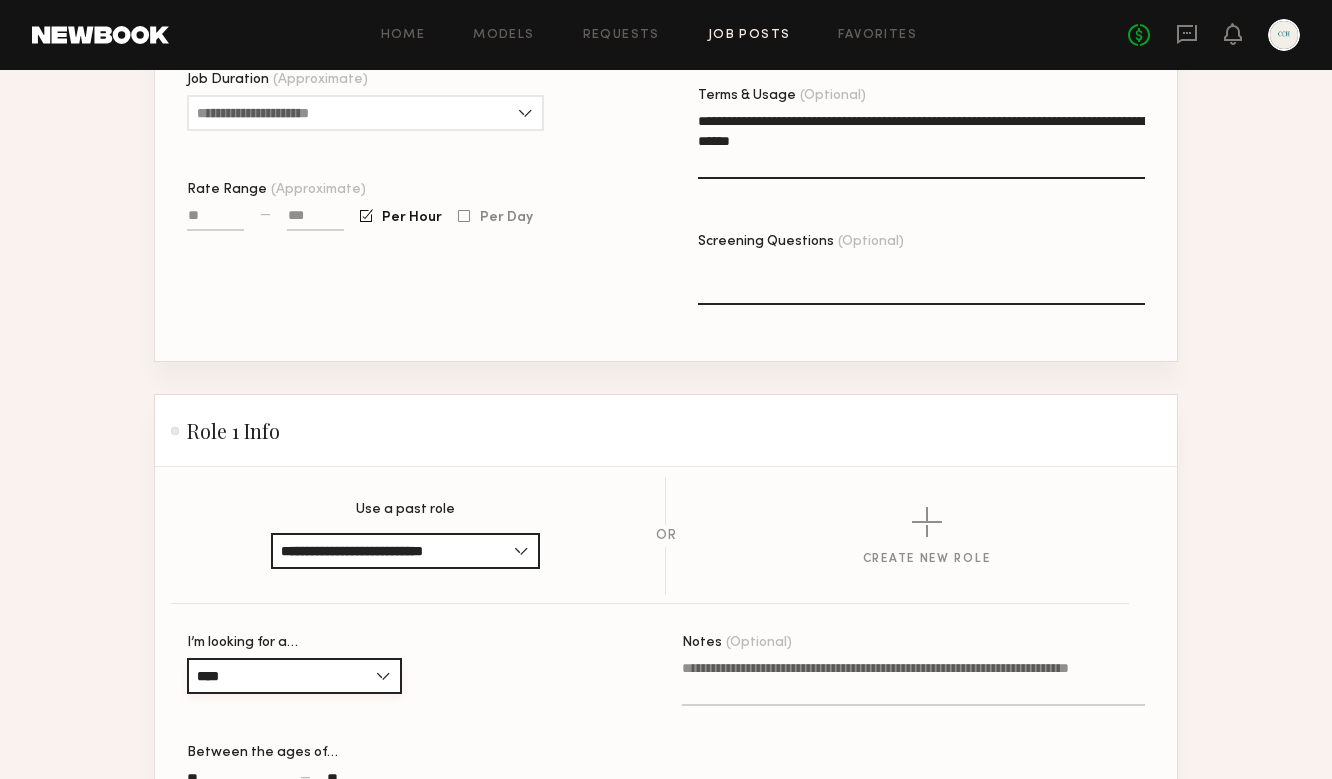 click on "****" at bounding box center [294, 676] 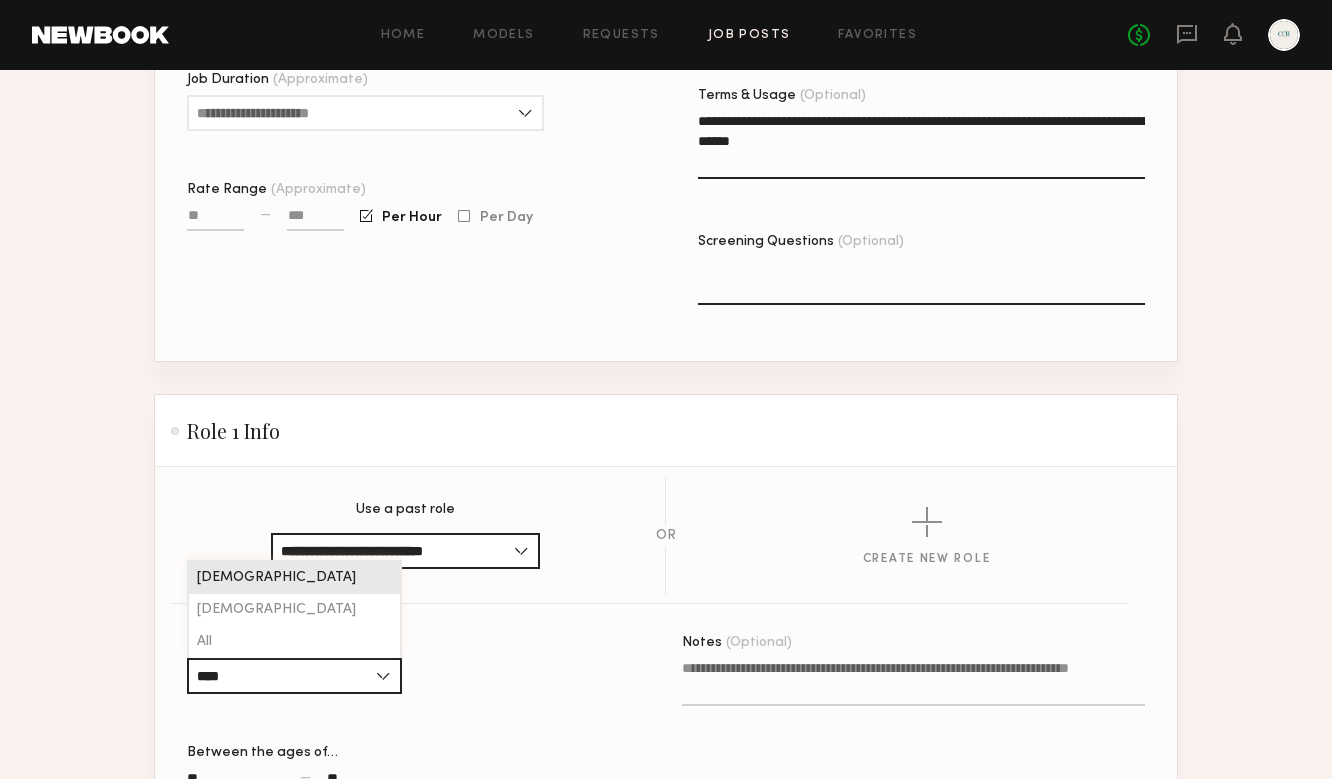 click on "[DEMOGRAPHIC_DATA]" 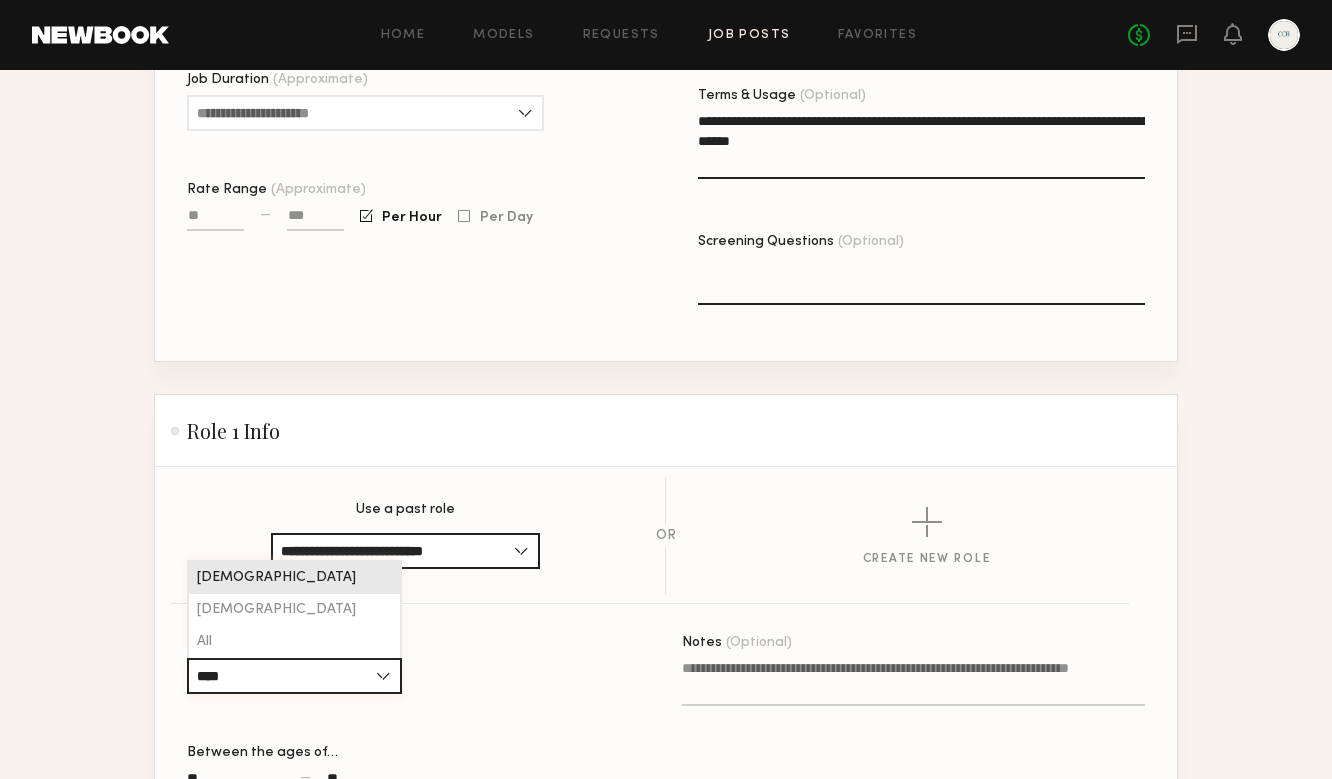 type on "******" 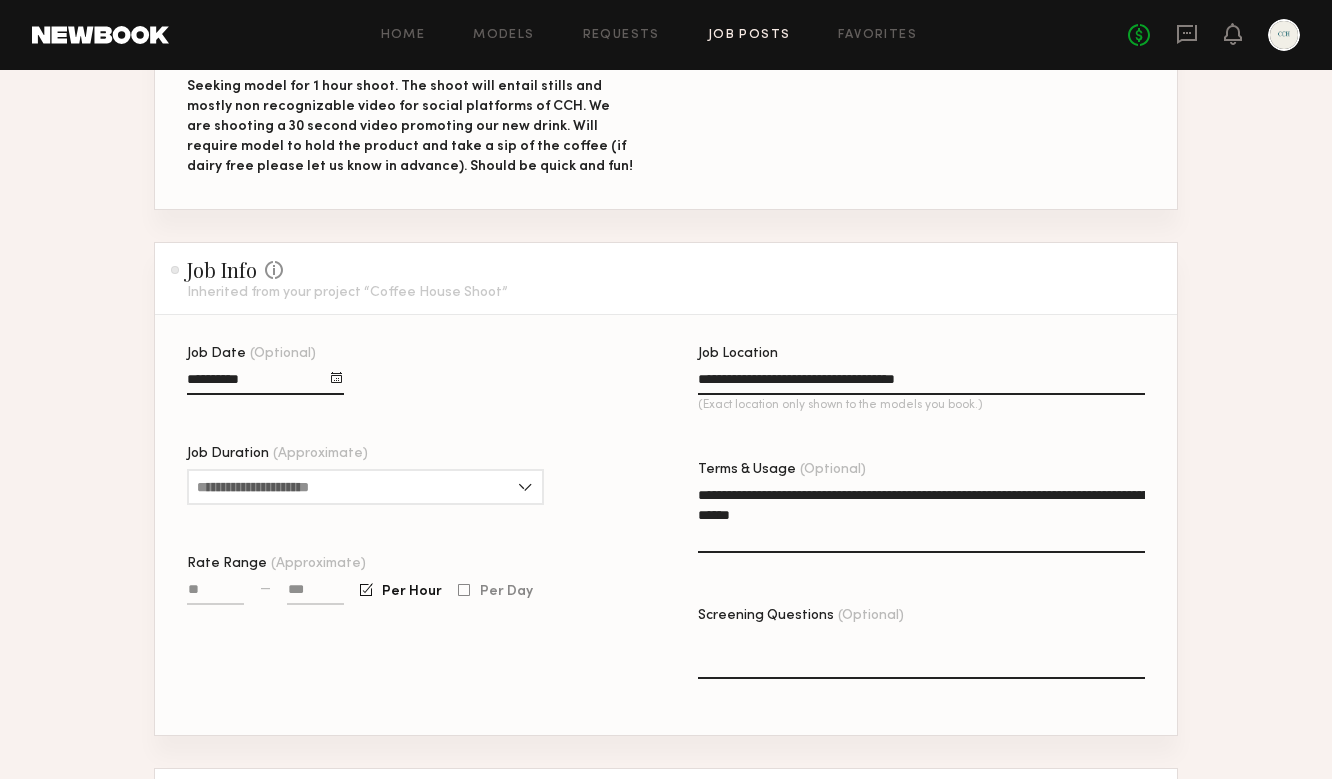 scroll, scrollTop: 390, scrollLeft: 0, axis: vertical 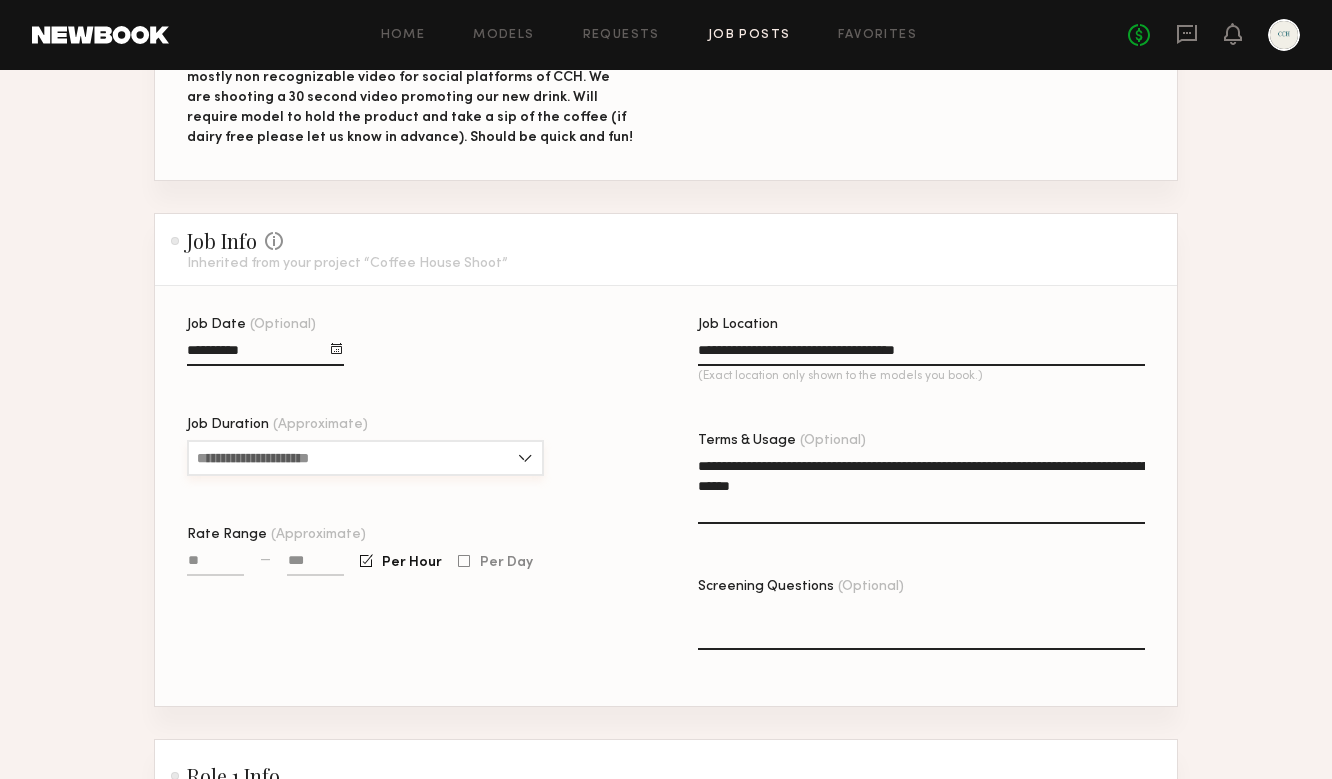click on "Job Duration (Approximate)" at bounding box center [365, 458] 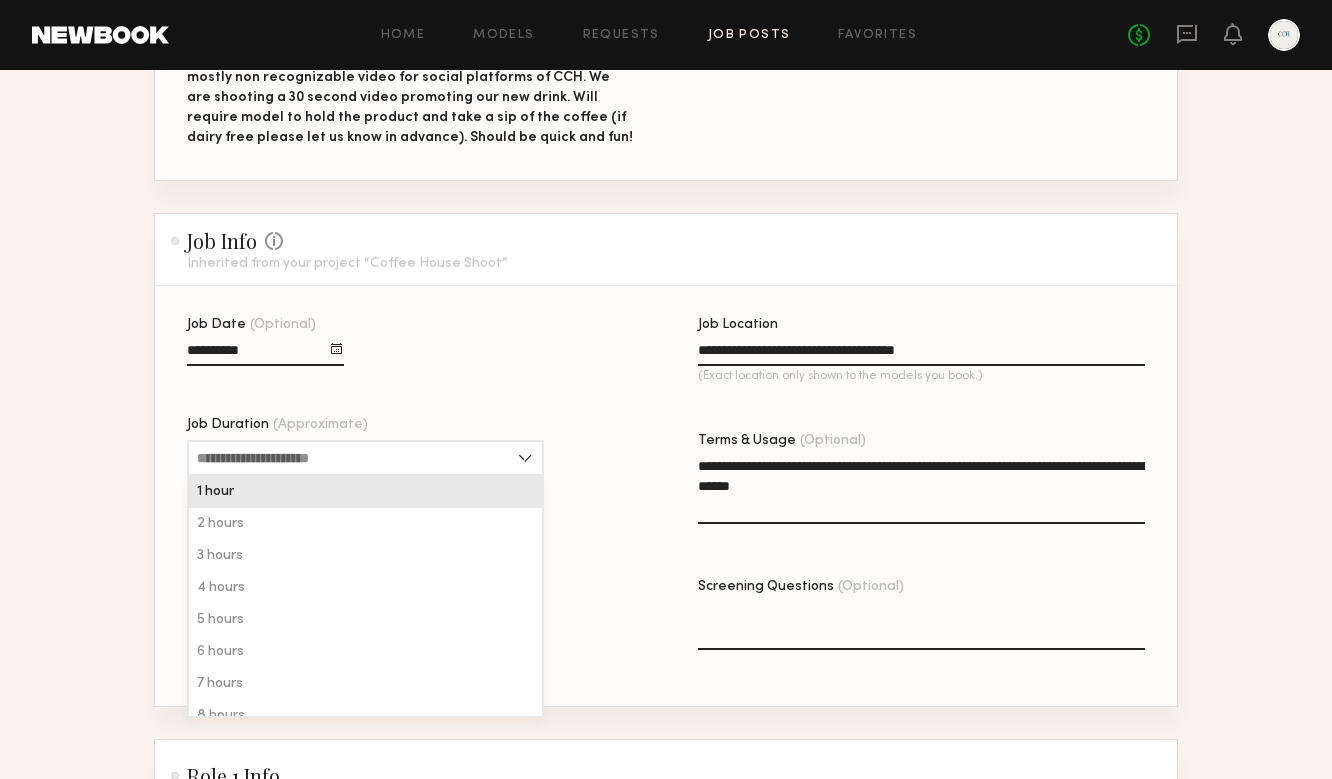 click on "1 hour" 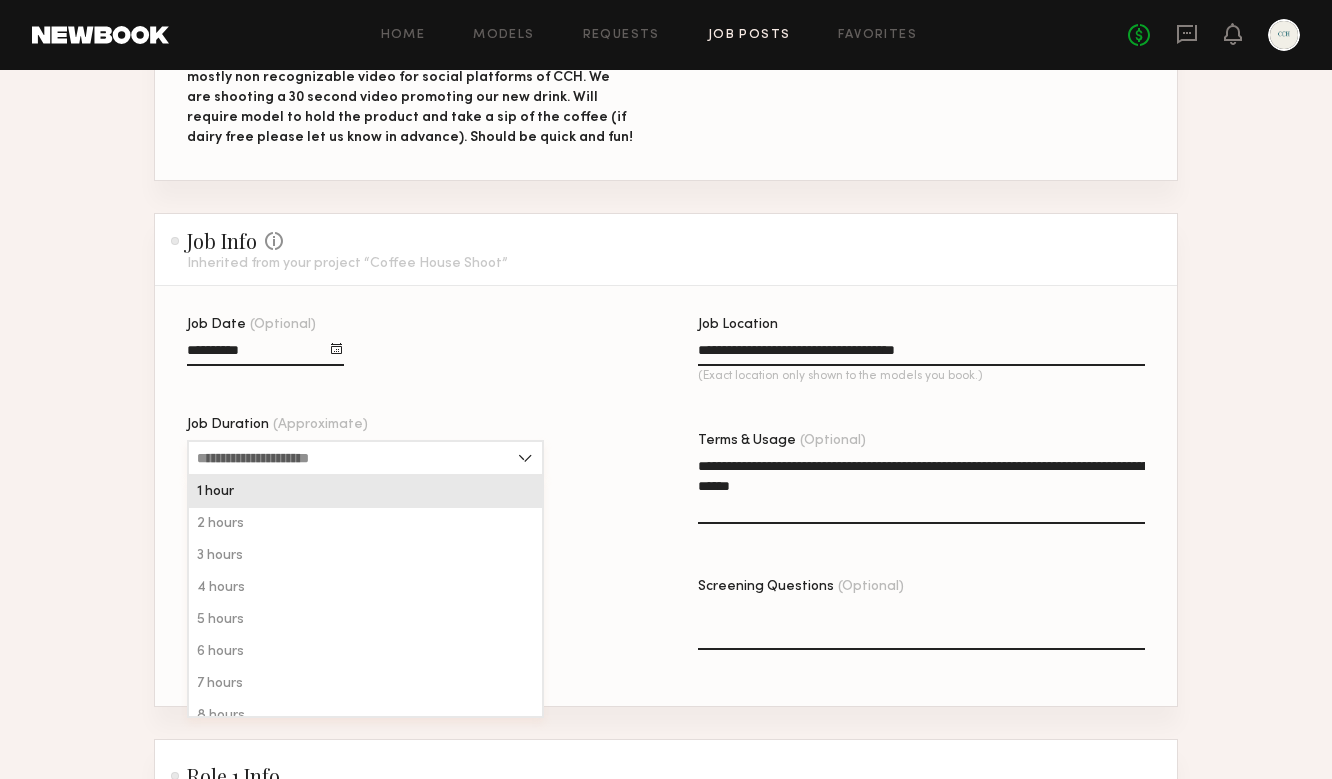 type on "******" 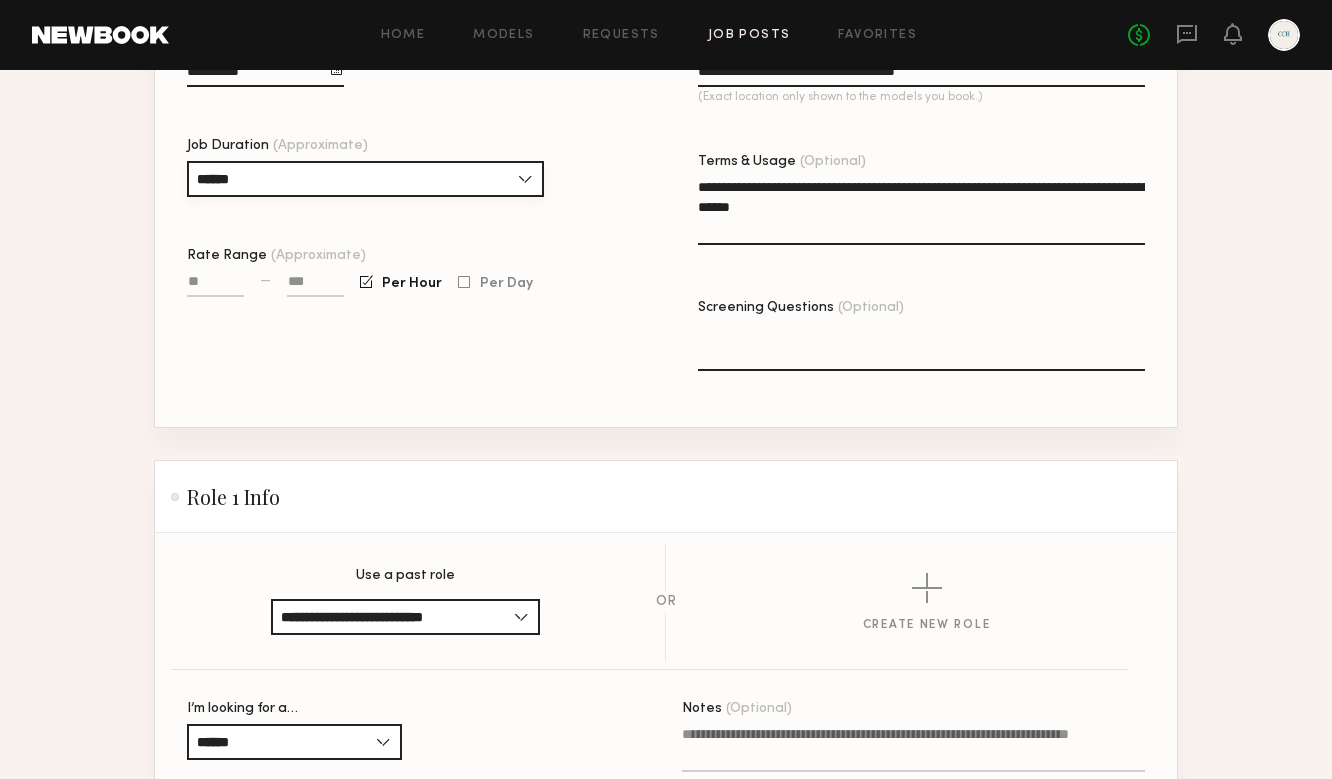 scroll, scrollTop: 670, scrollLeft: 0, axis: vertical 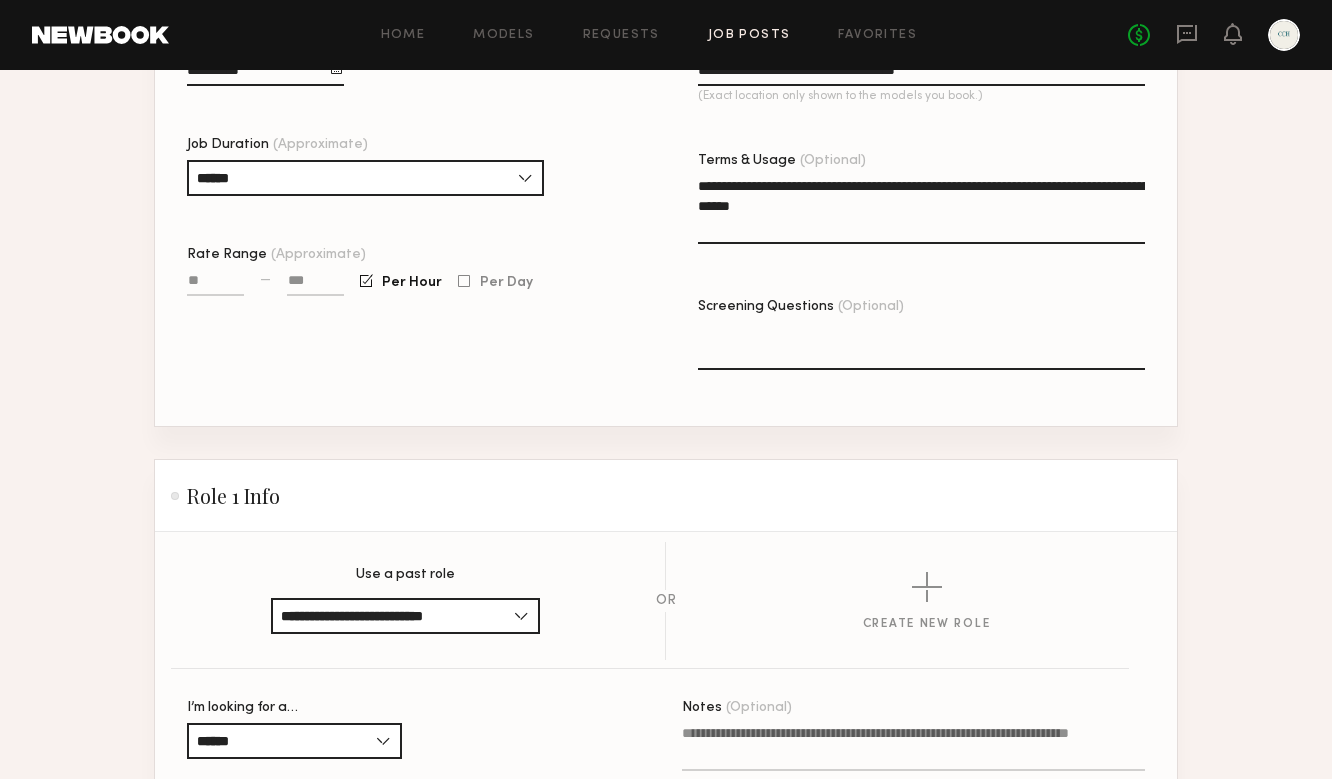 click 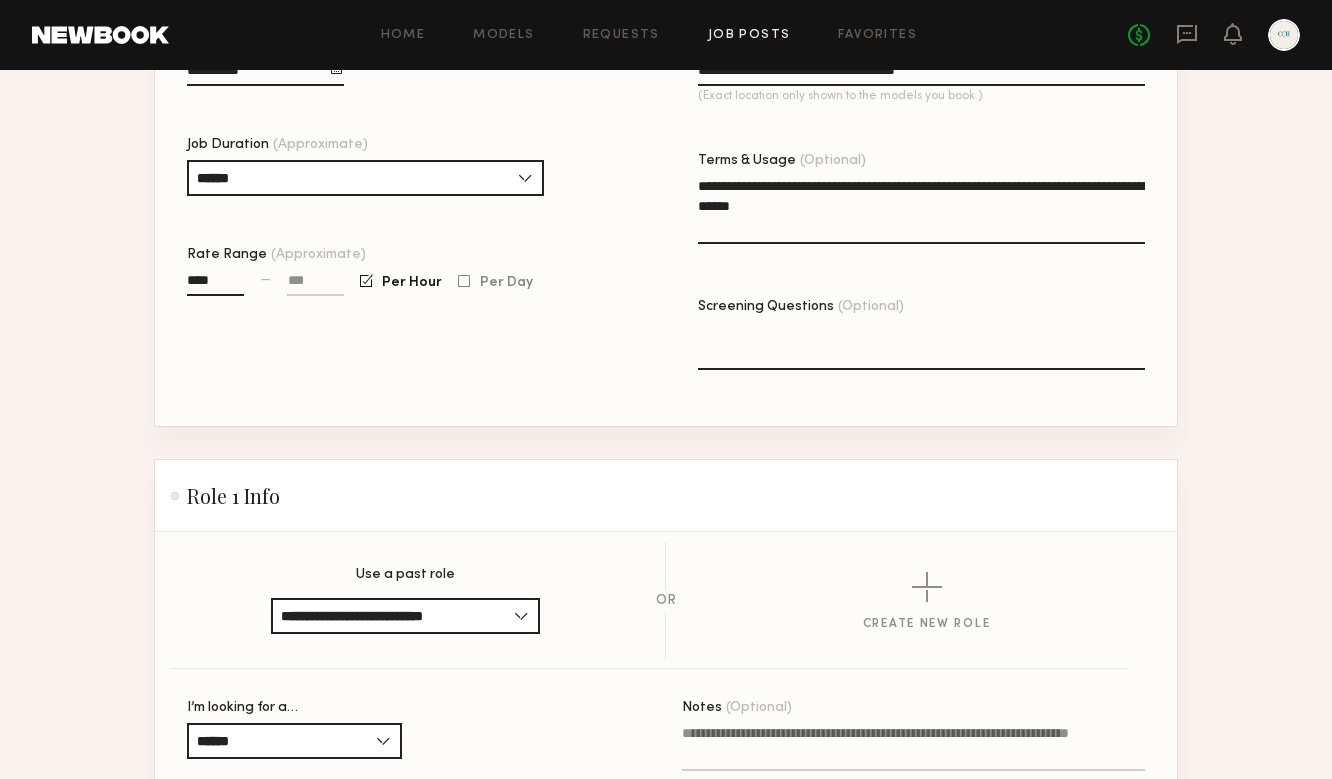 type on "****" 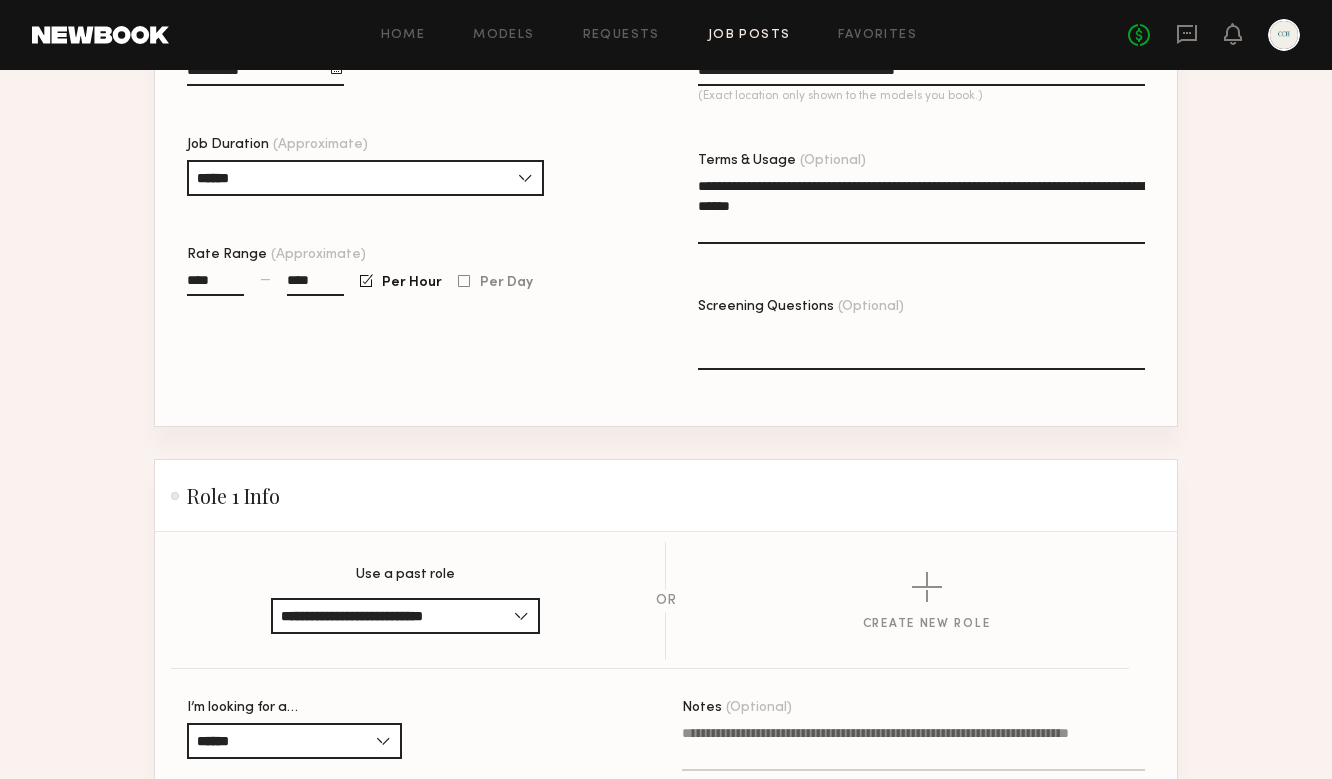 type on "****" 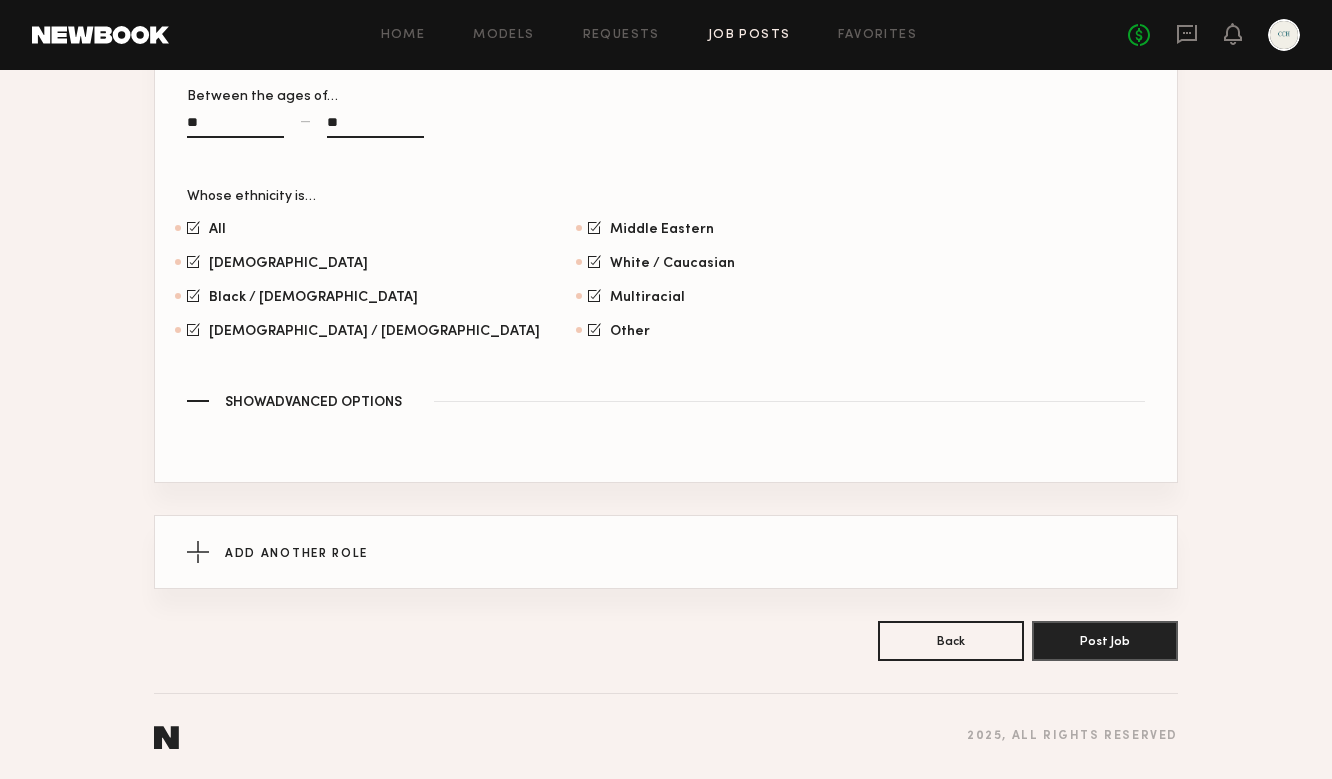 scroll, scrollTop: 1391, scrollLeft: 0, axis: vertical 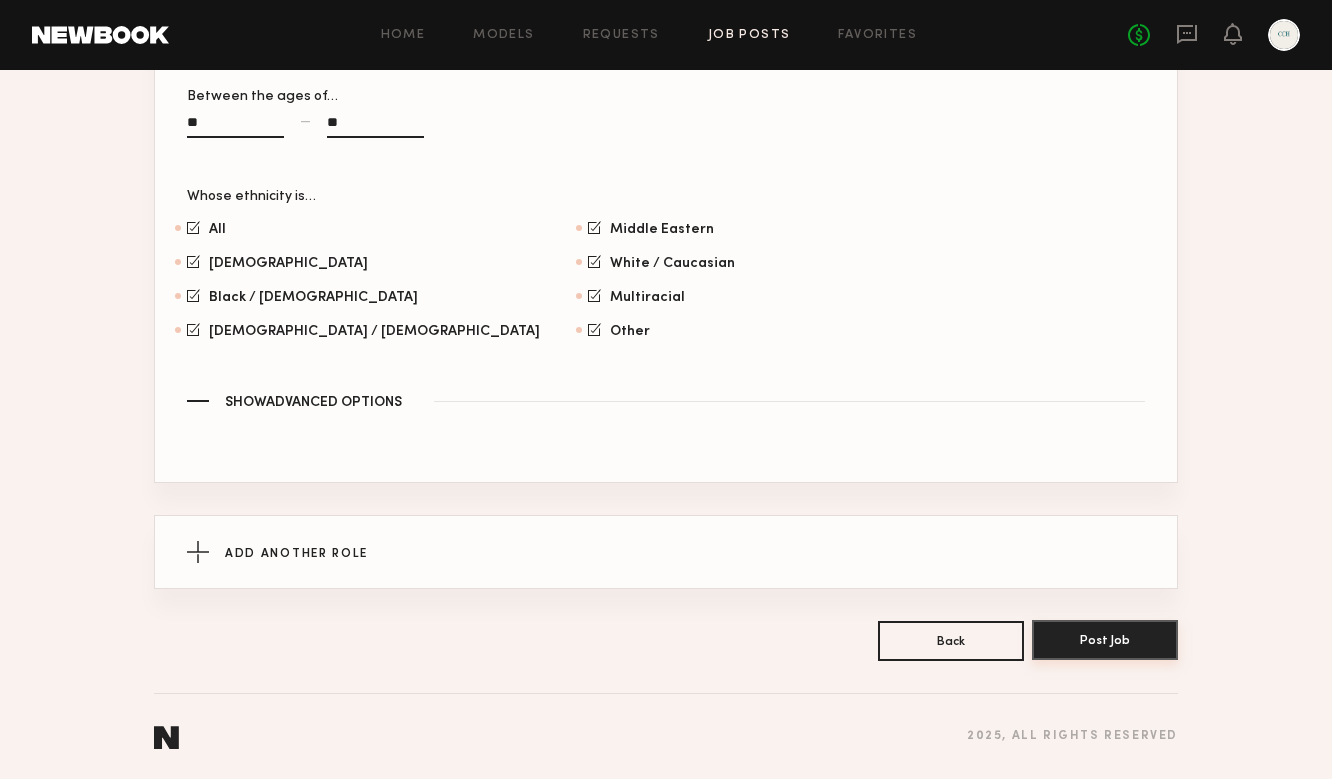 click on "Post Job" 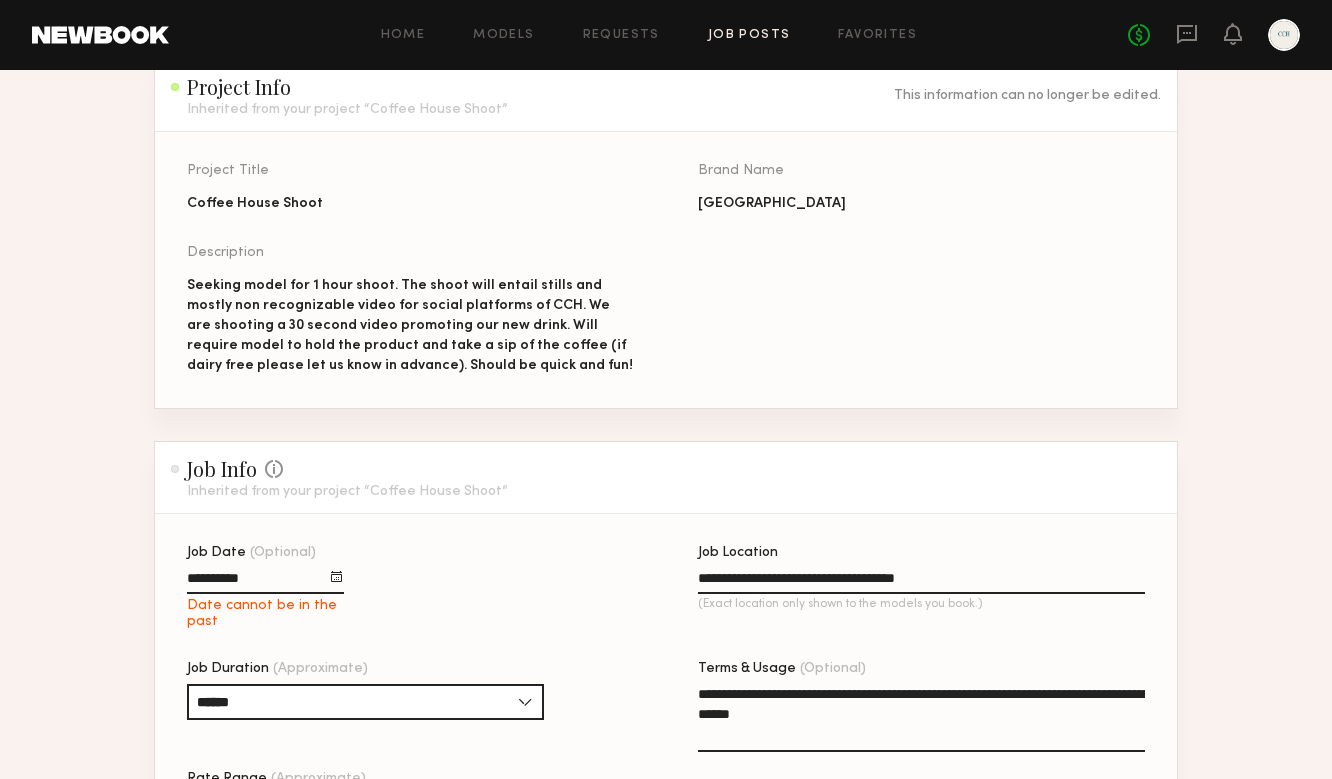 scroll, scrollTop: 176, scrollLeft: 0, axis: vertical 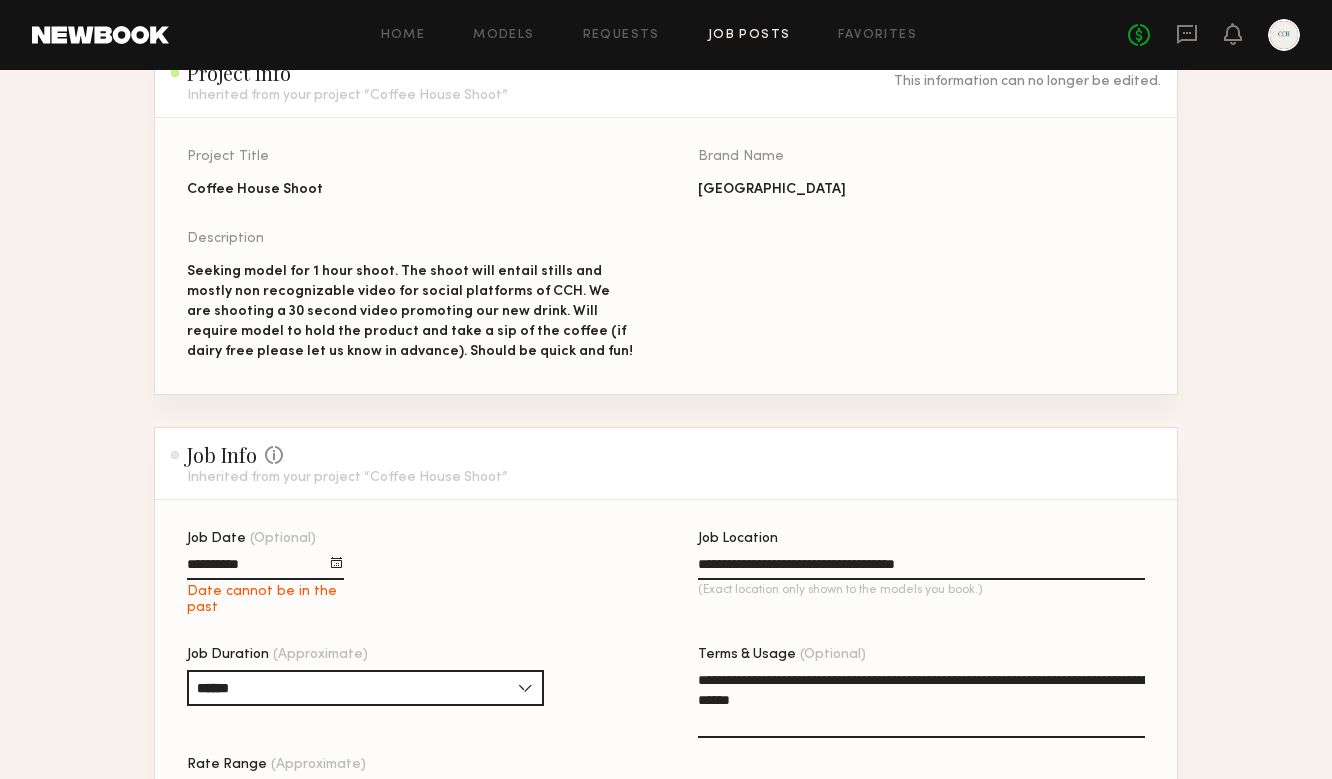 click 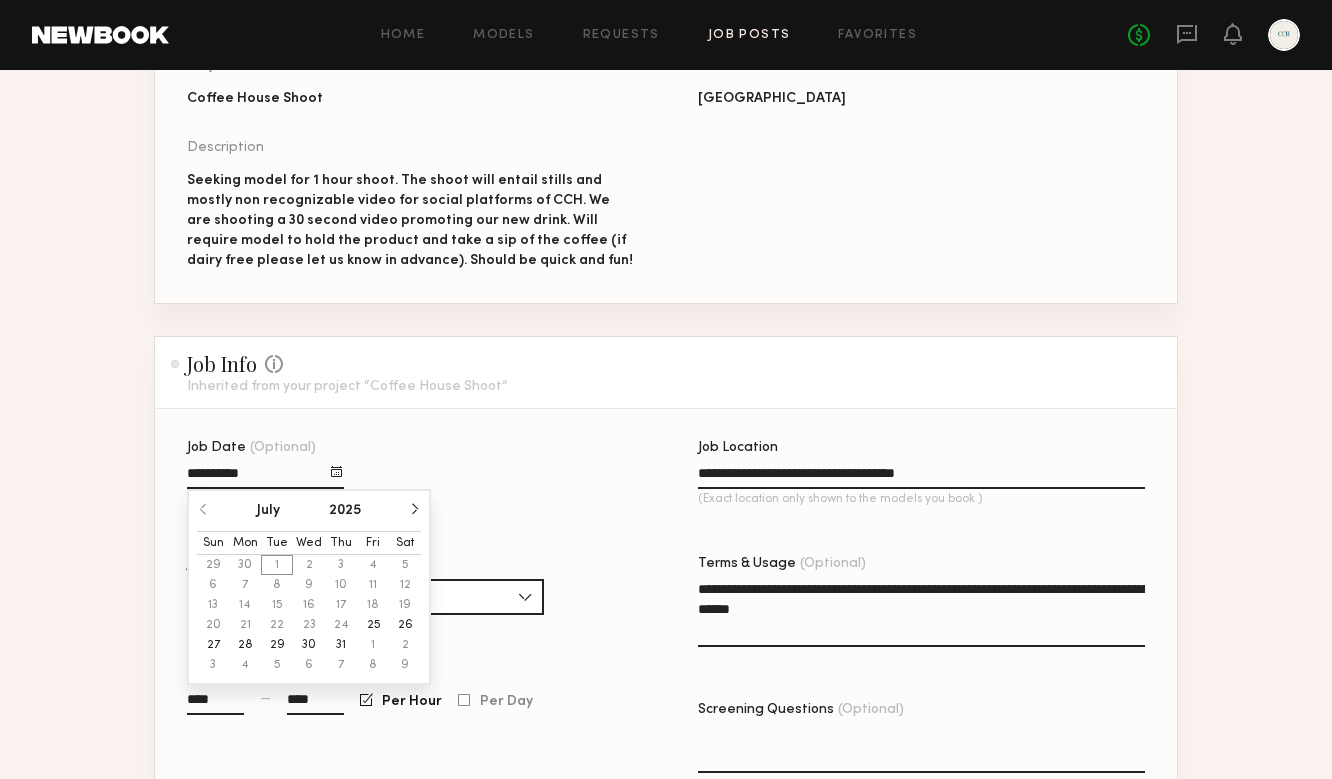 scroll, scrollTop: 301, scrollLeft: 0, axis: vertical 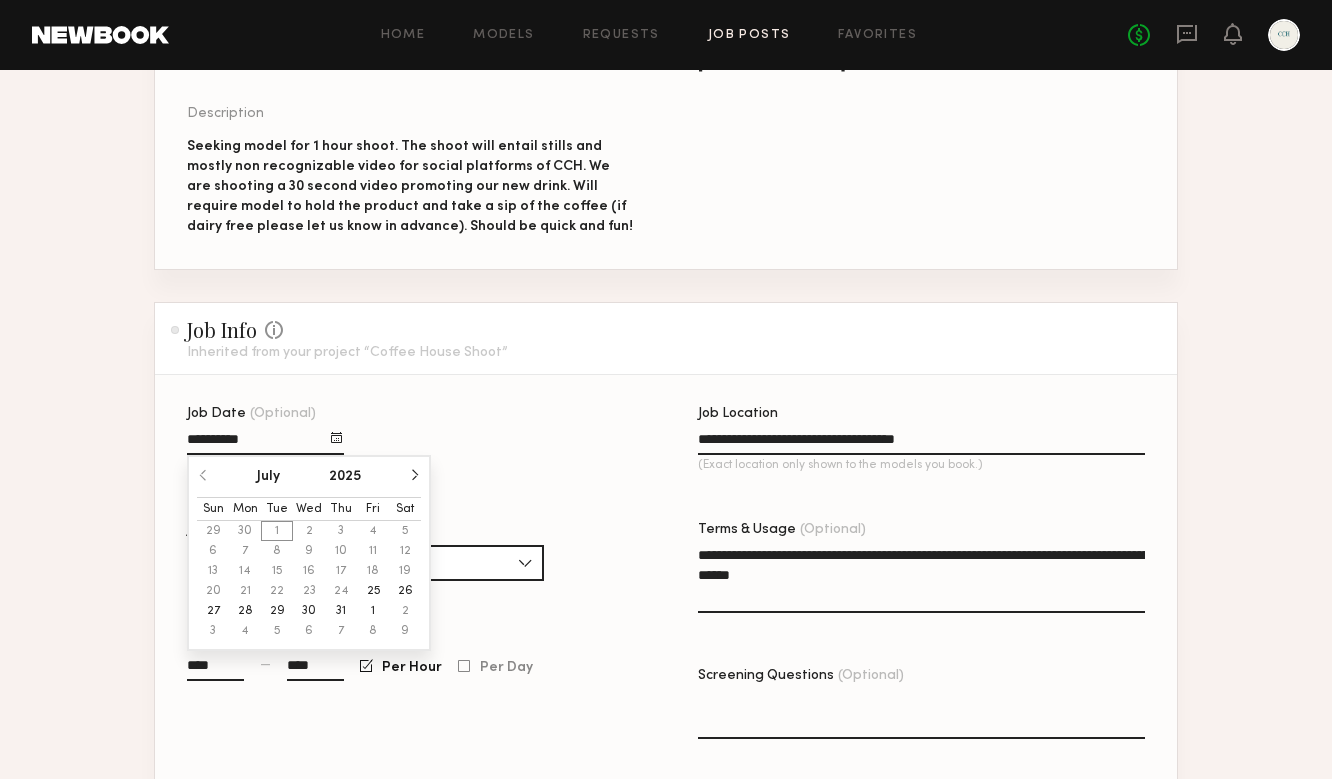 click on "1" 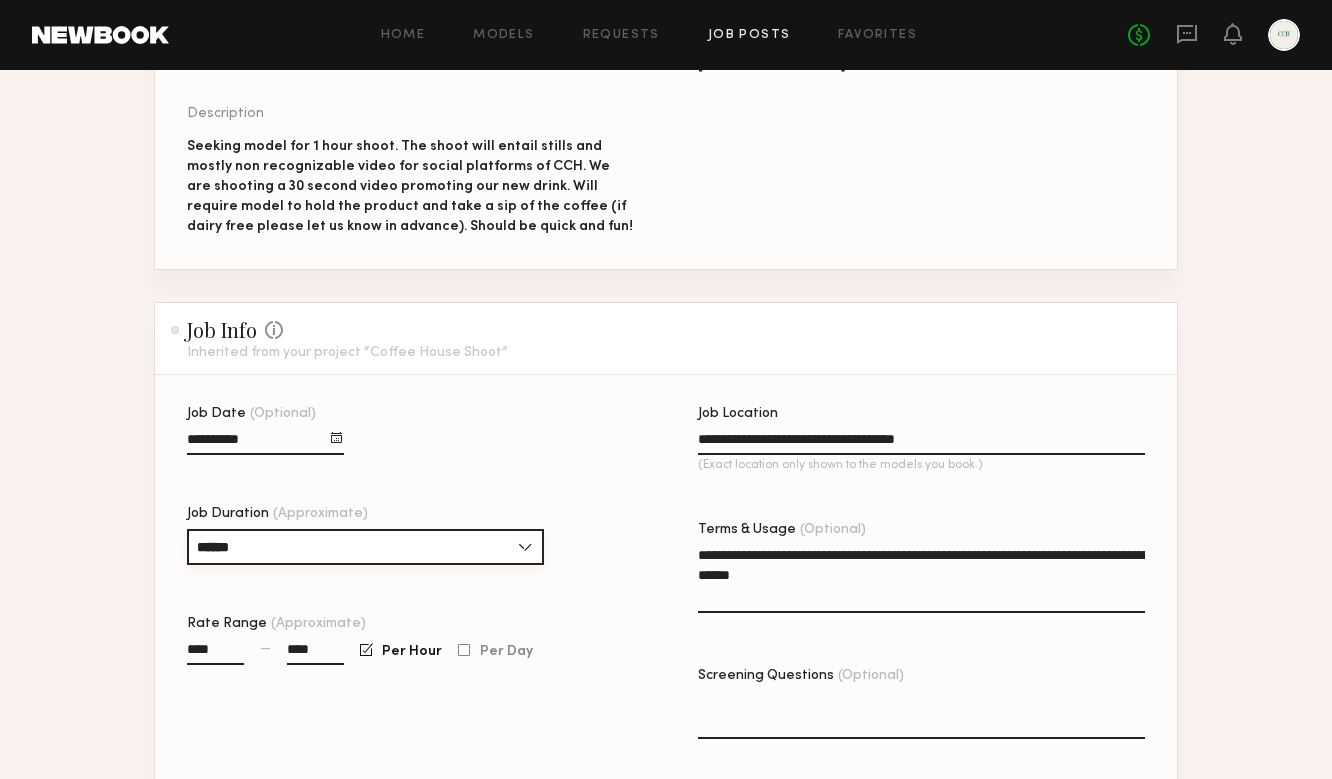 click on "******" at bounding box center (365, 547) 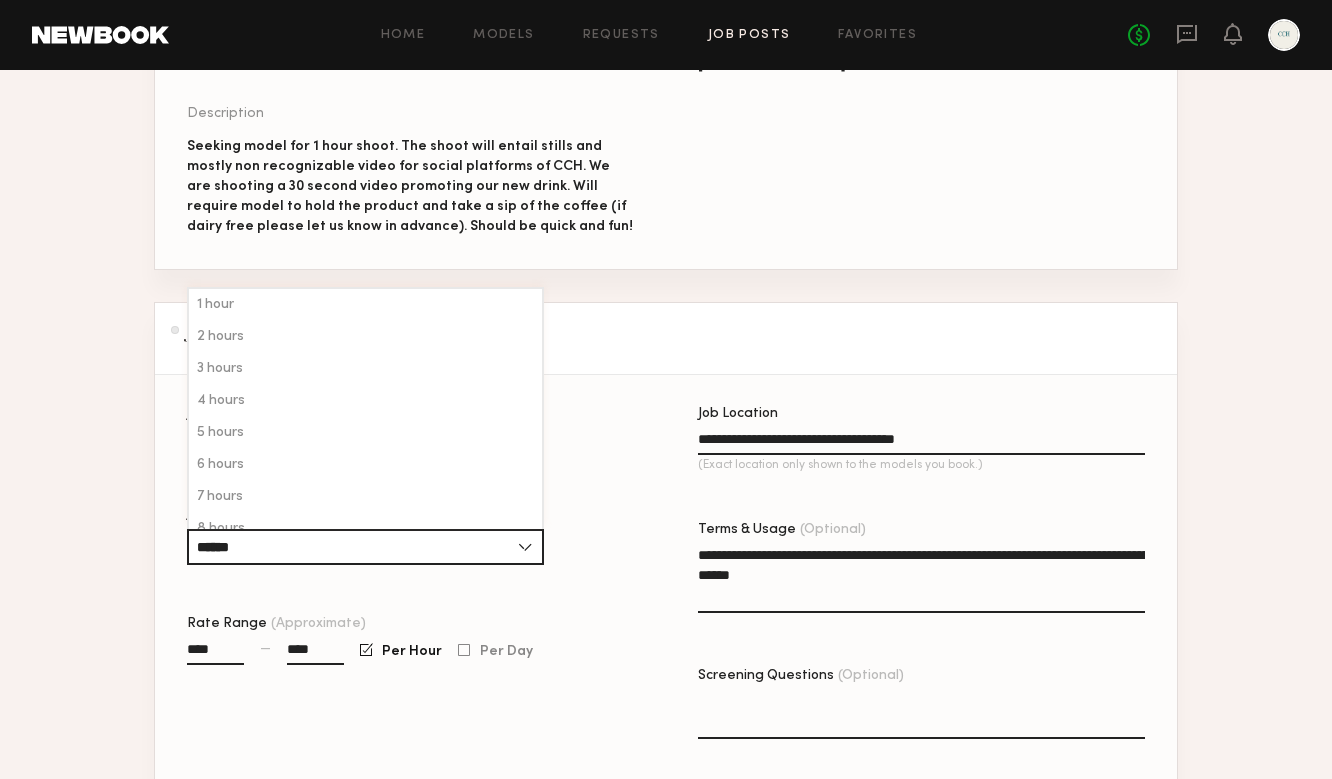 click on "**********" 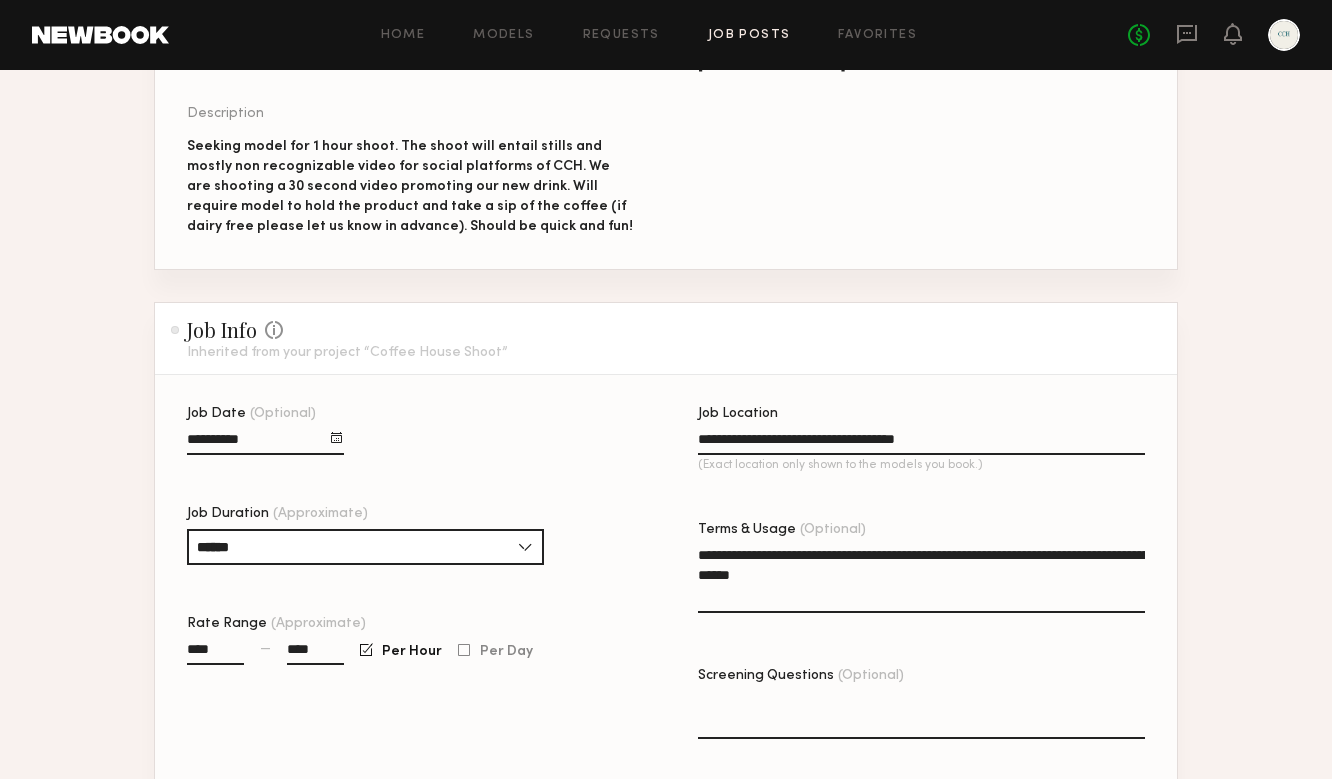 click on "**********" at bounding box center [265, 443] 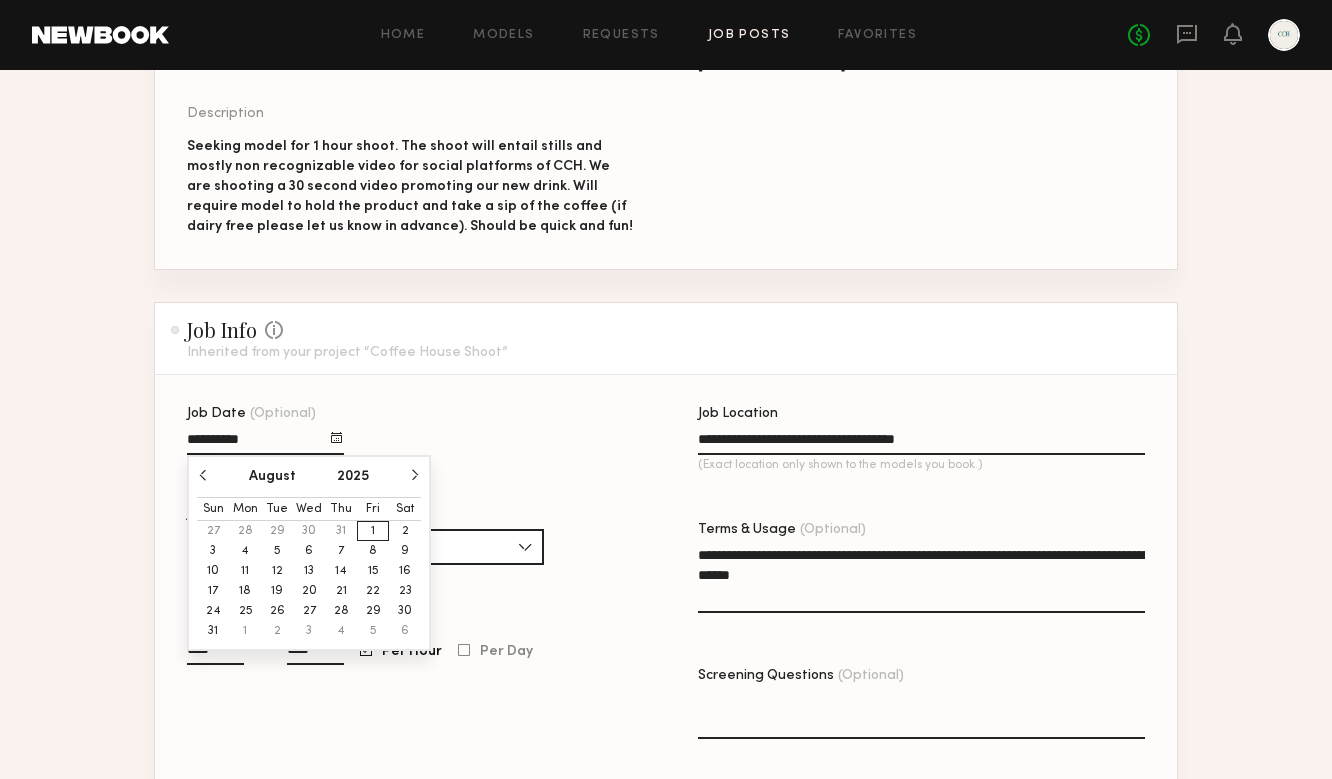 click on "2" 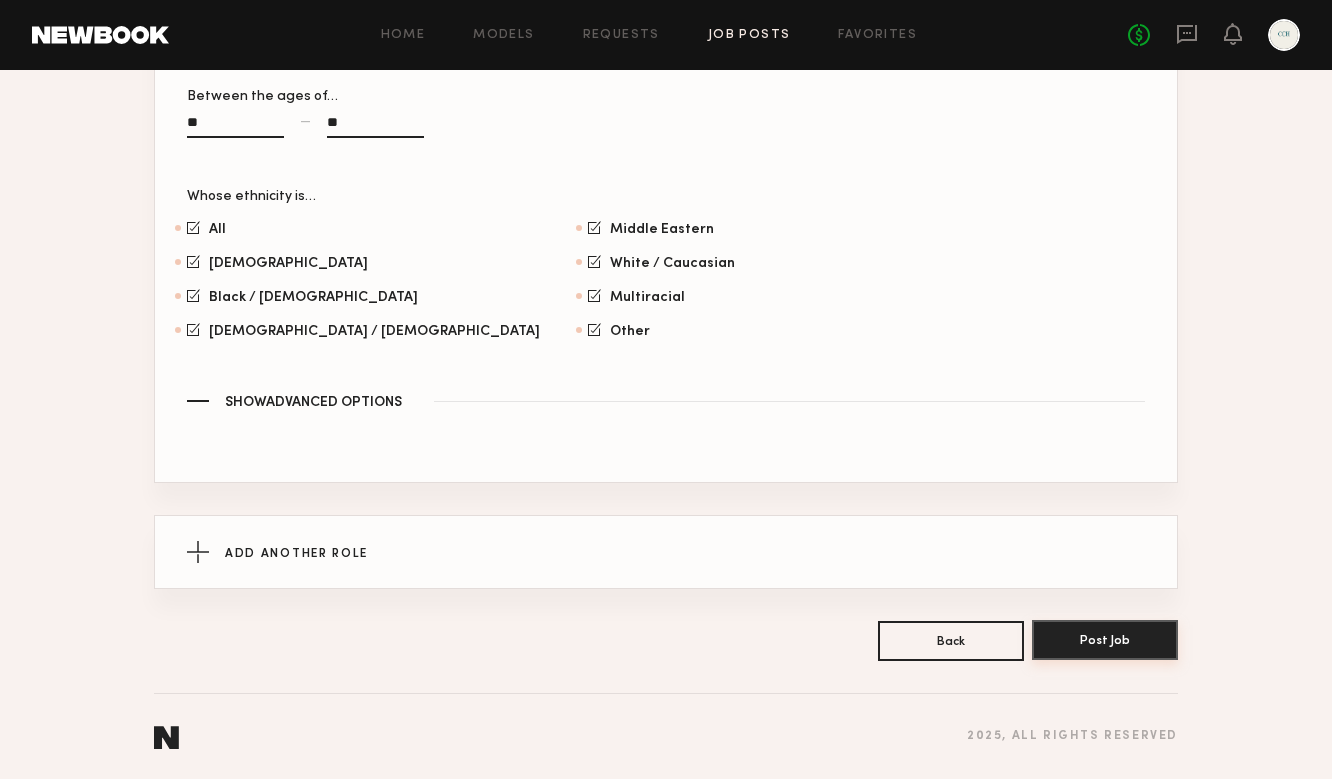 scroll, scrollTop: 1391, scrollLeft: 0, axis: vertical 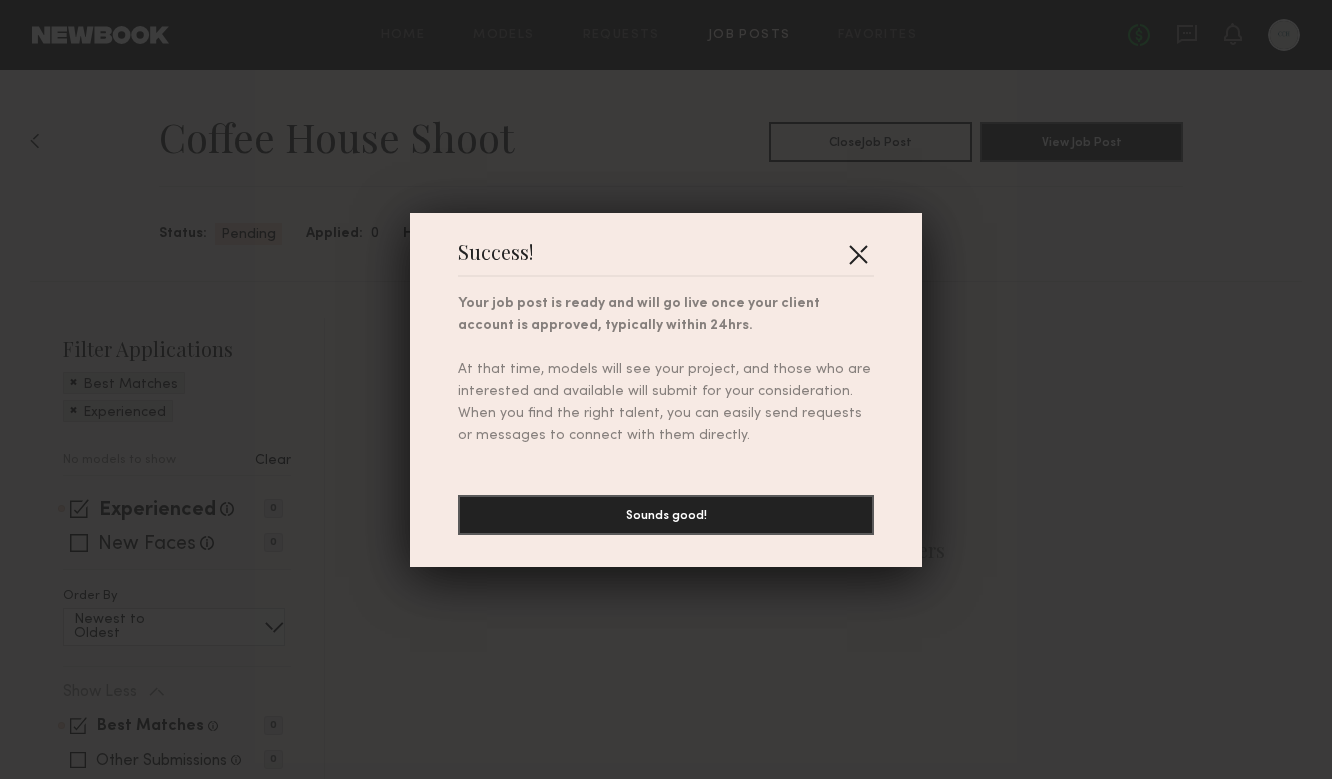 click at bounding box center (858, 254) 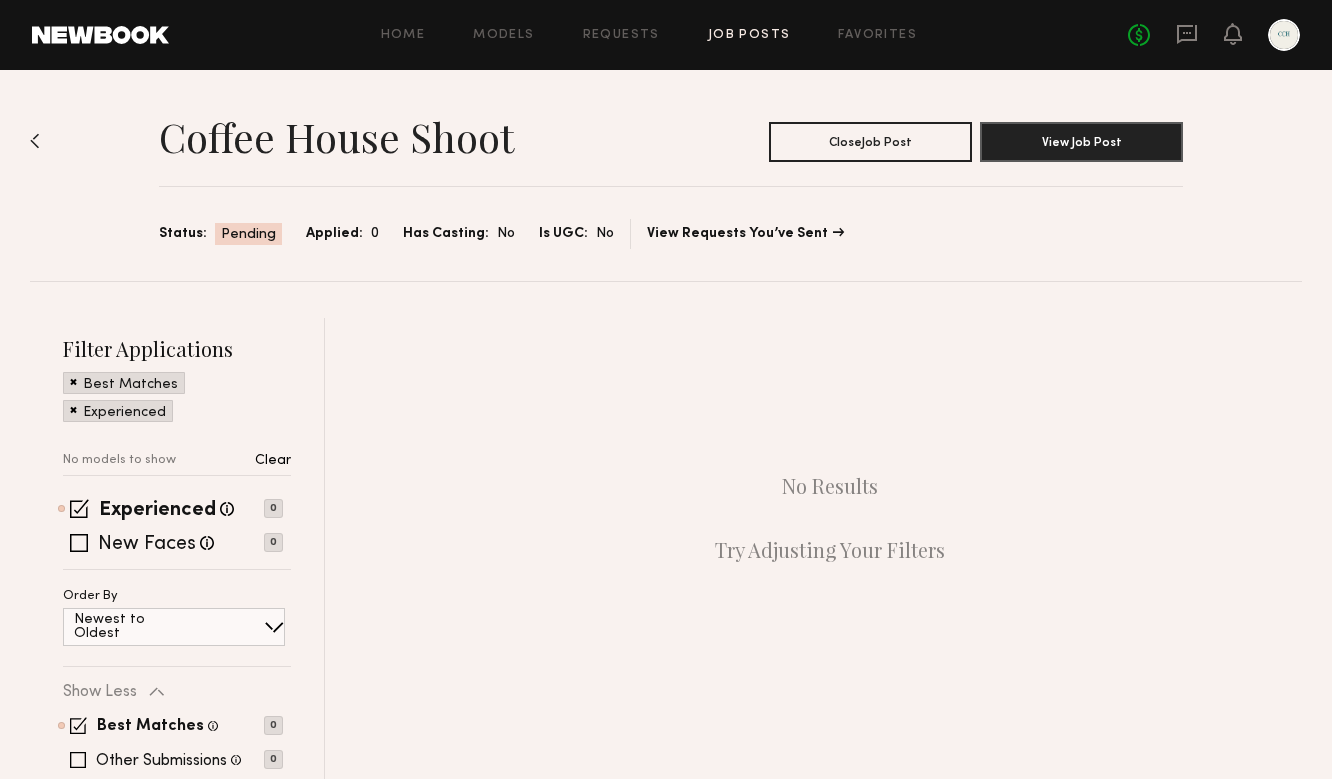 scroll, scrollTop: 0, scrollLeft: 0, axis: both 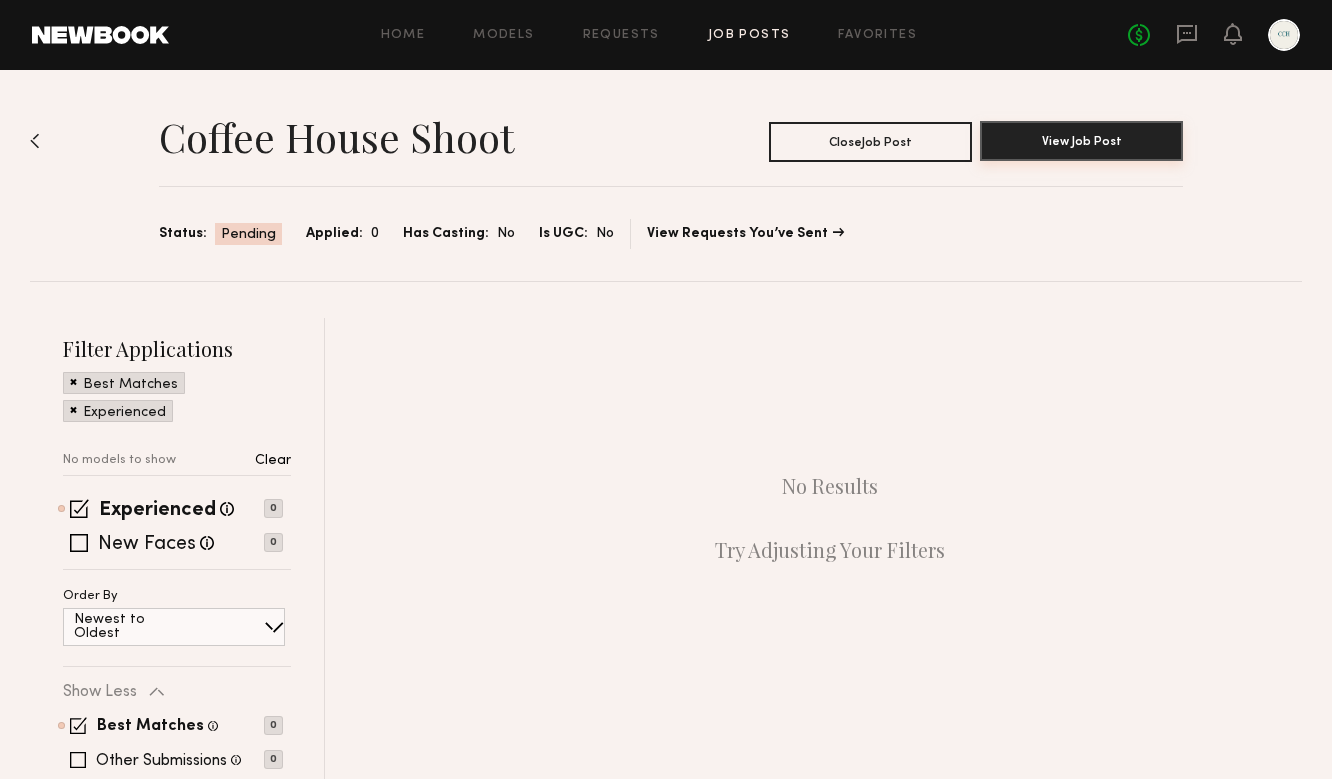 click on "View Job Post" 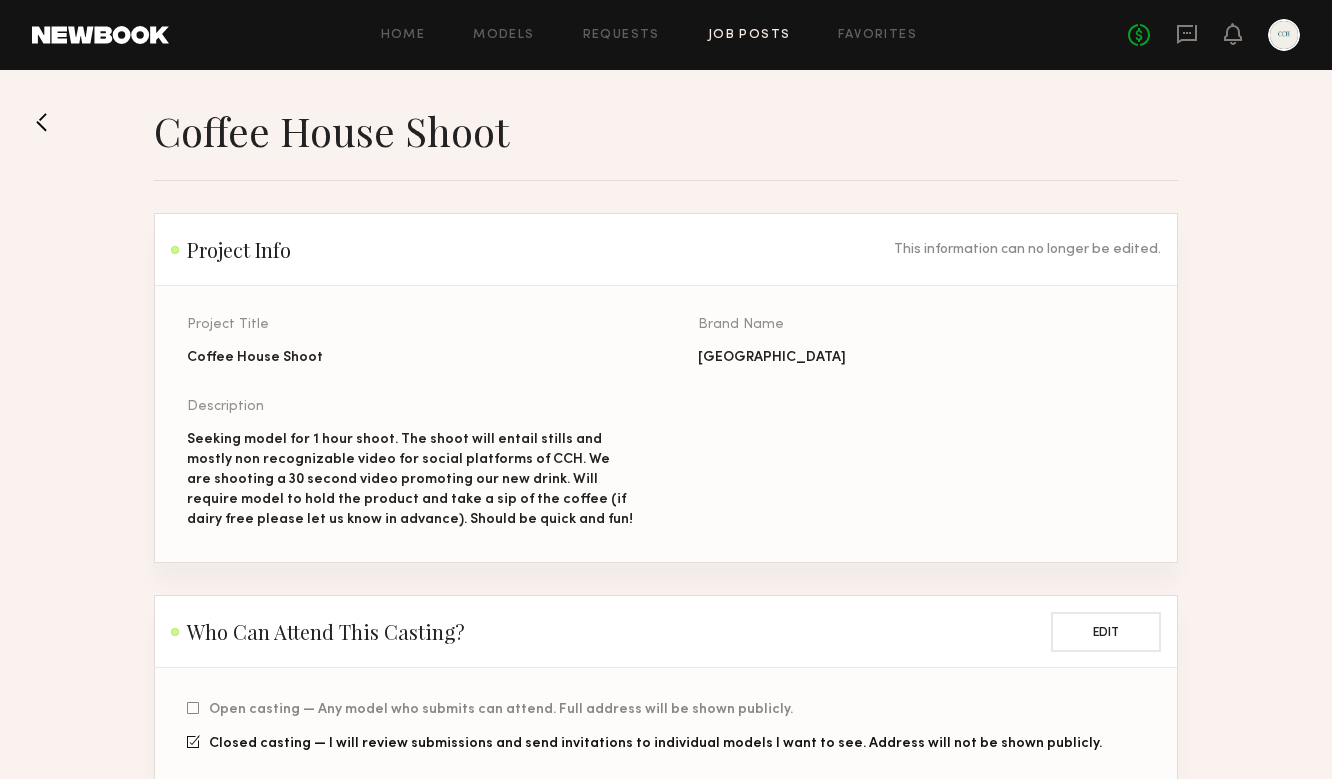 scroll, scrollTop: 0, scrollLeft: 0, axis: both 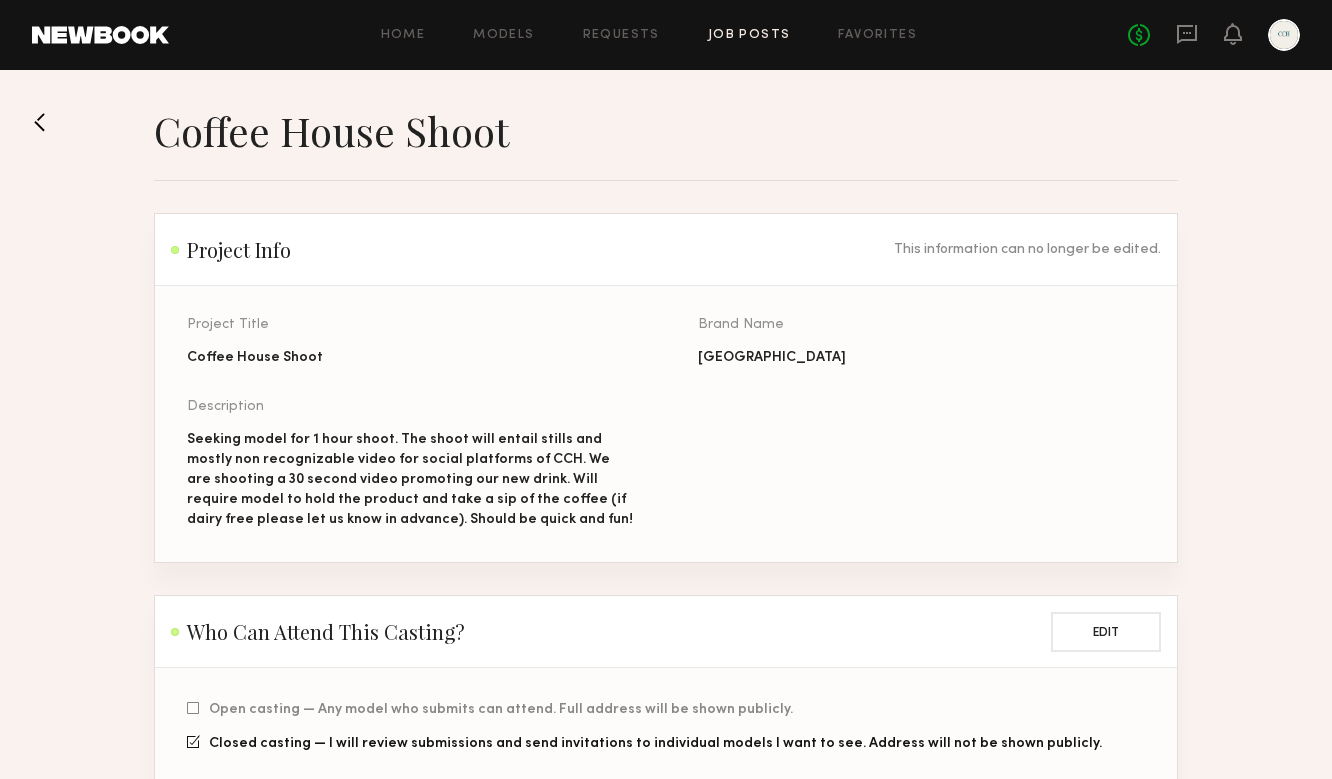 click 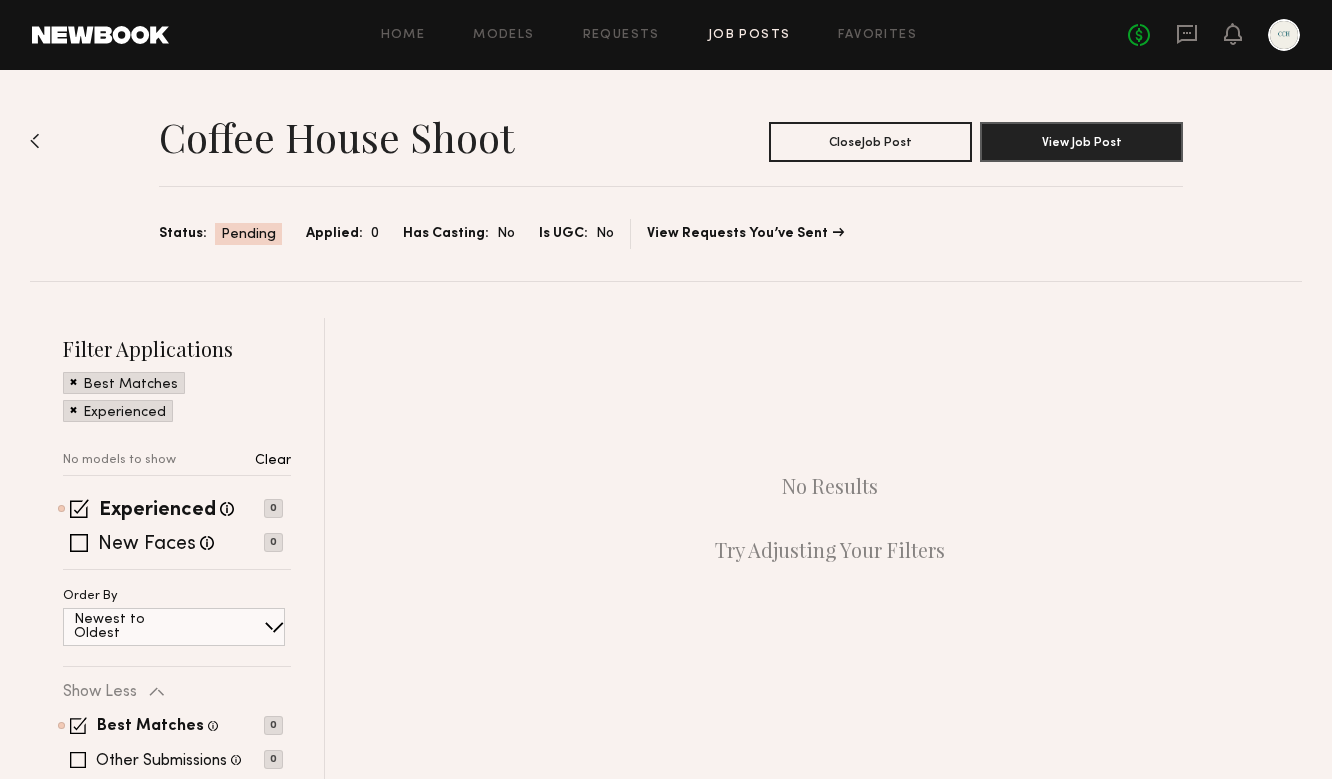 scroll, scrollTop: 0, scrollLeft: 0, axis: both 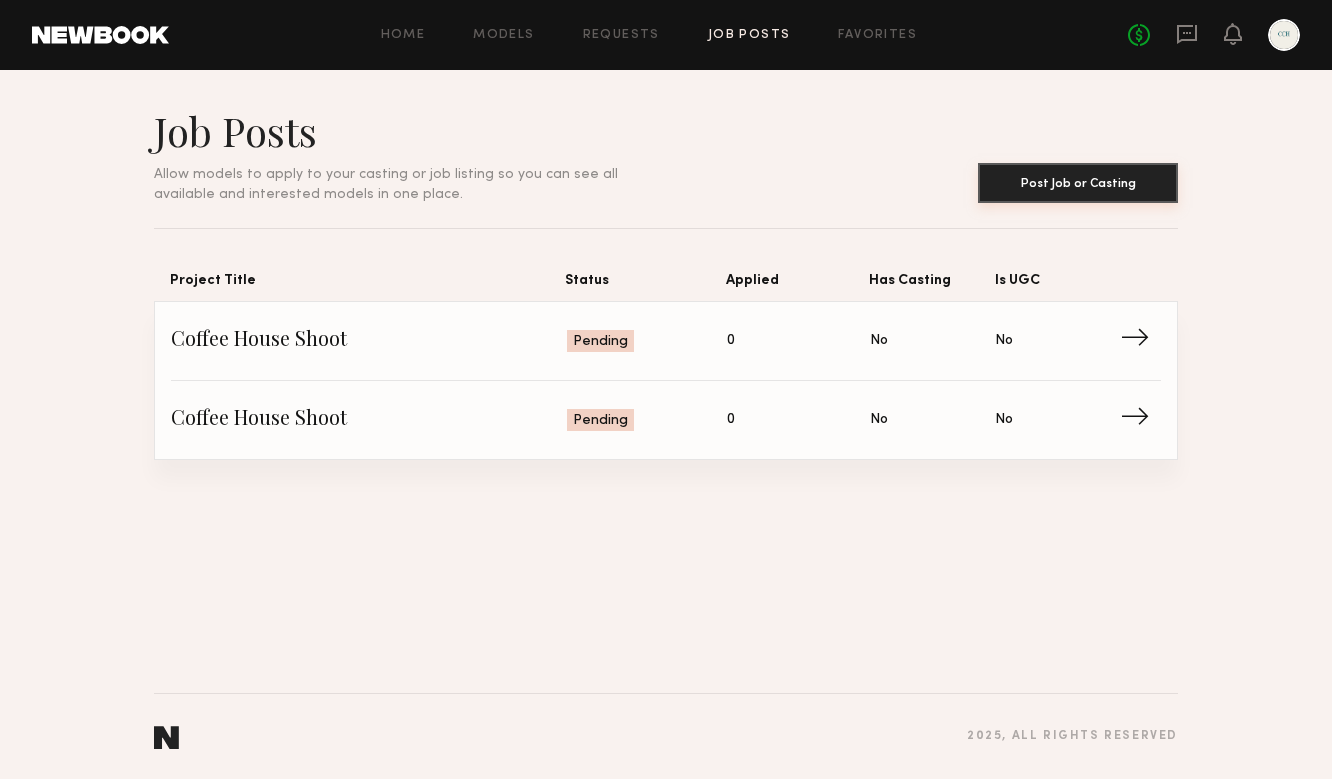 click on "Post Job or Casting" 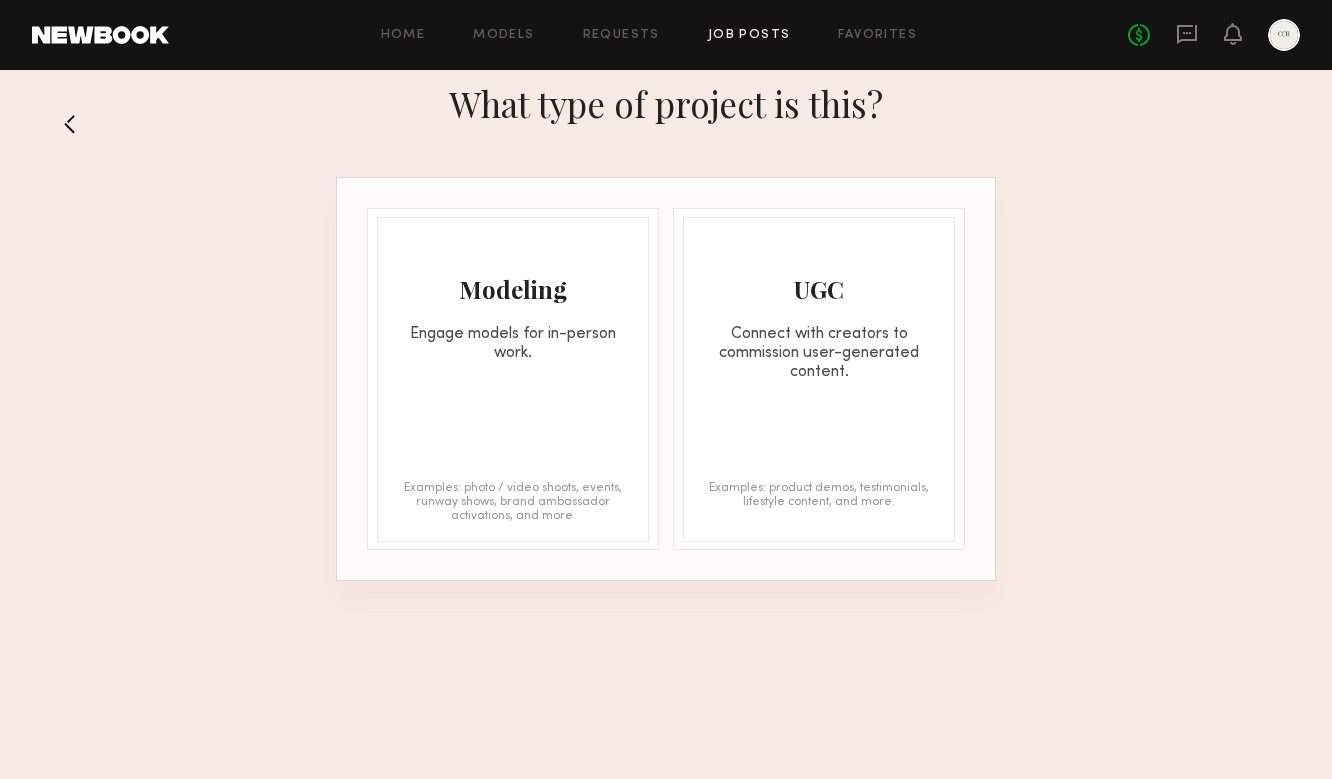 click on "Connect with creators to commission user-generated content." 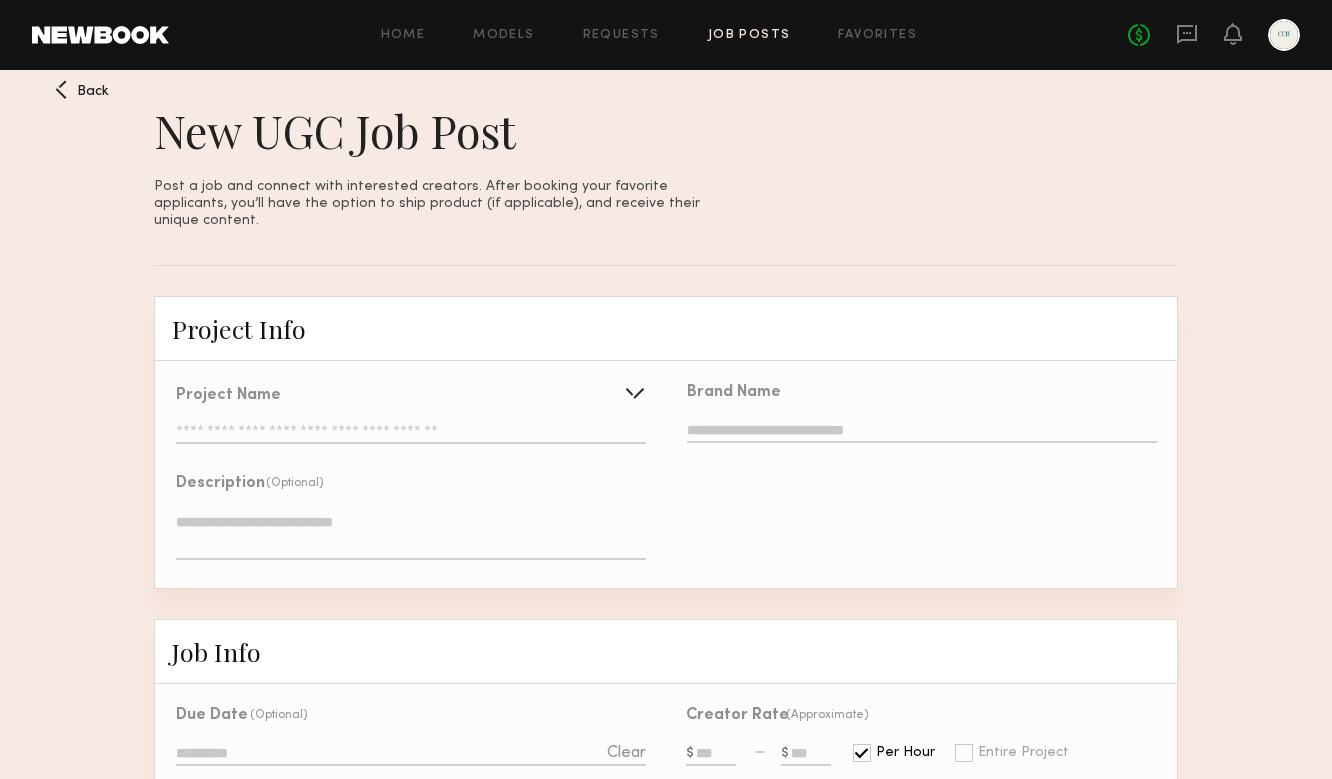 click on "Project Name   Create   Use recent UGC project" 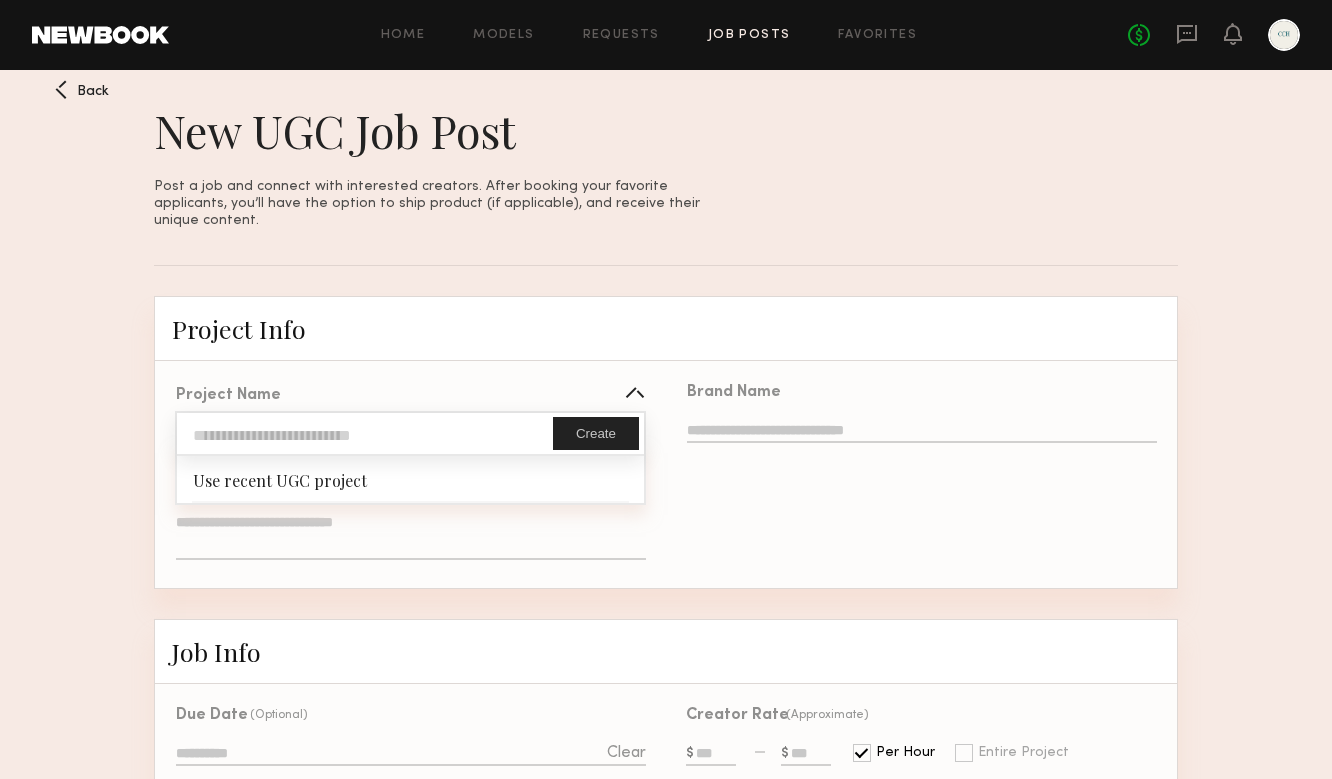 click 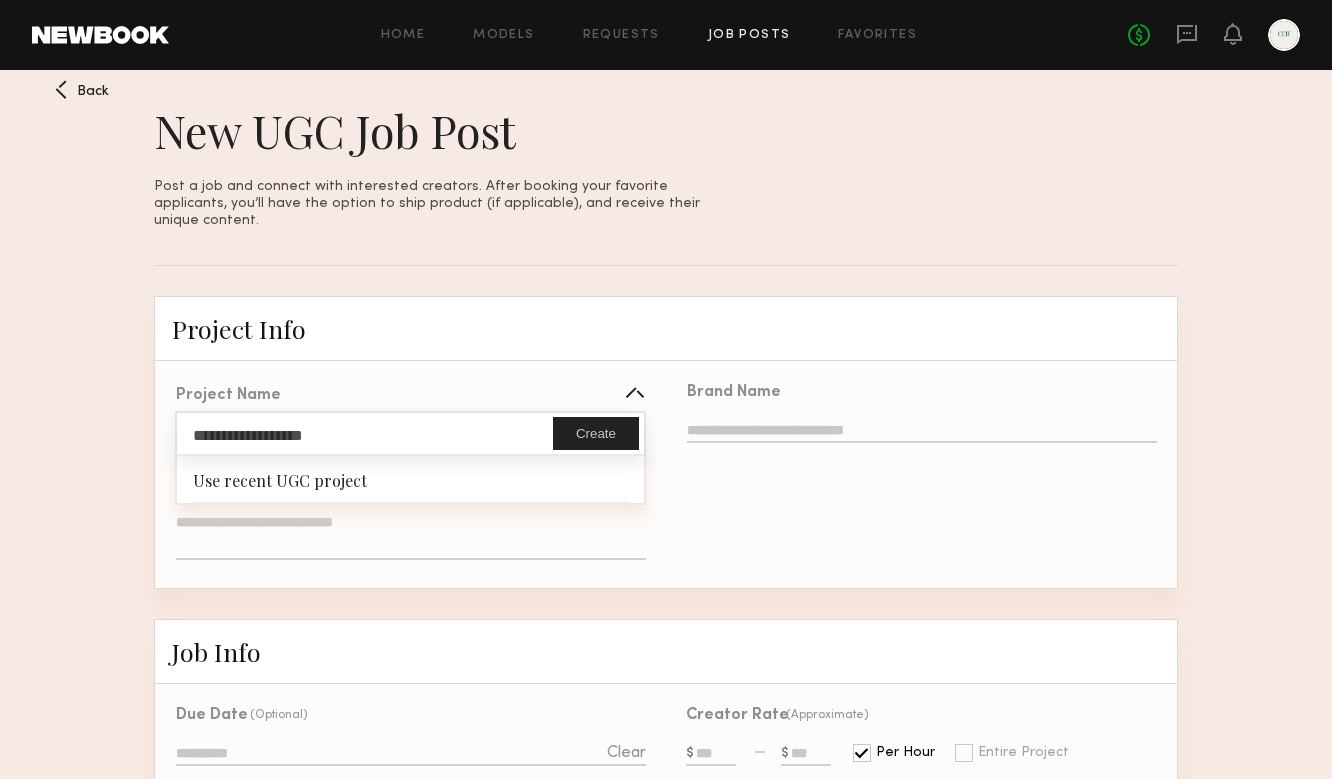 type on "**********" 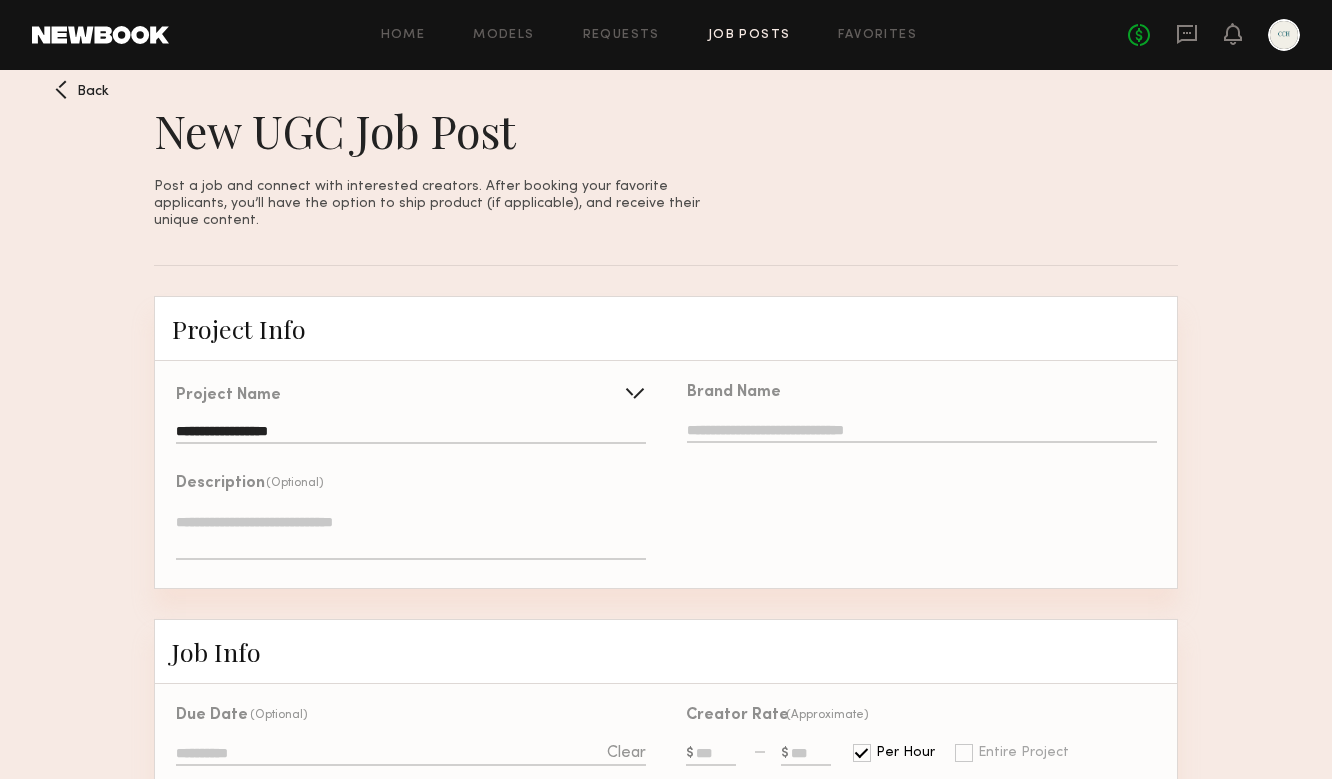 click on "**********" 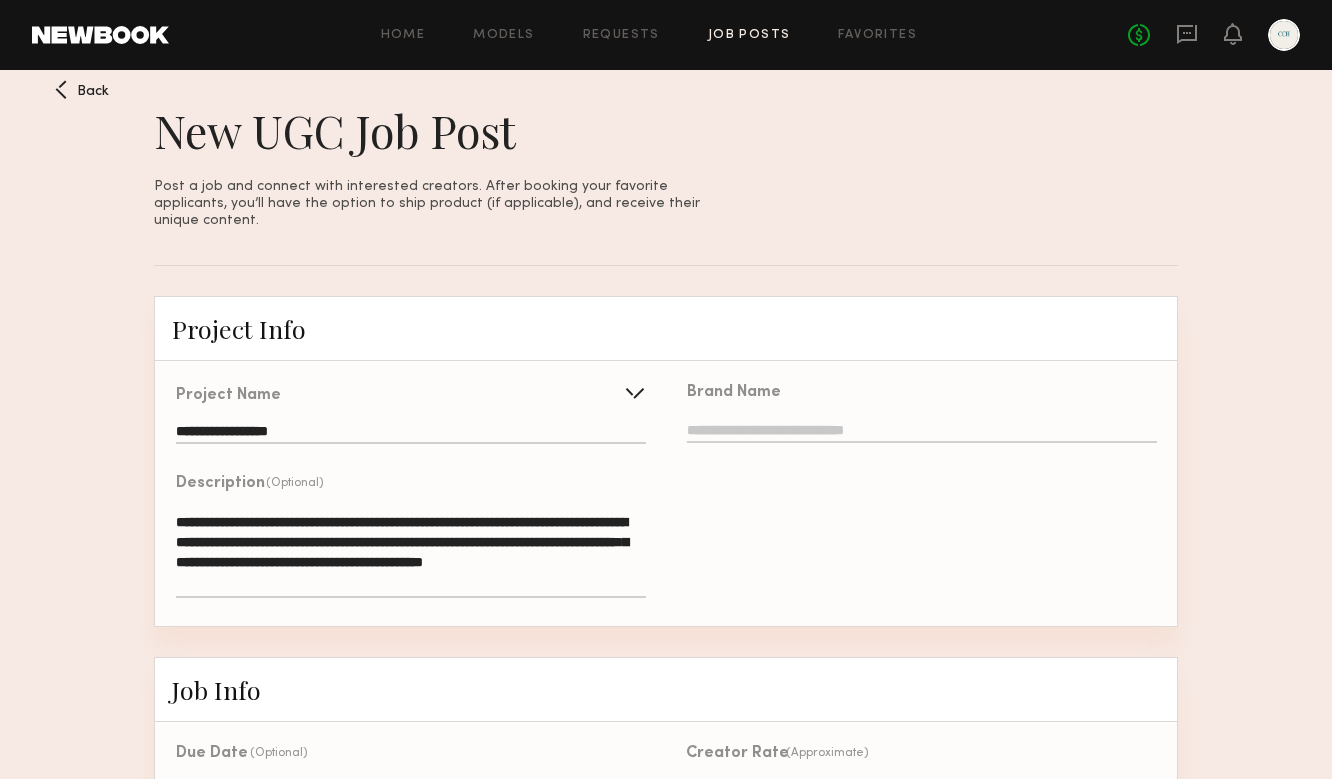 type on "**********" 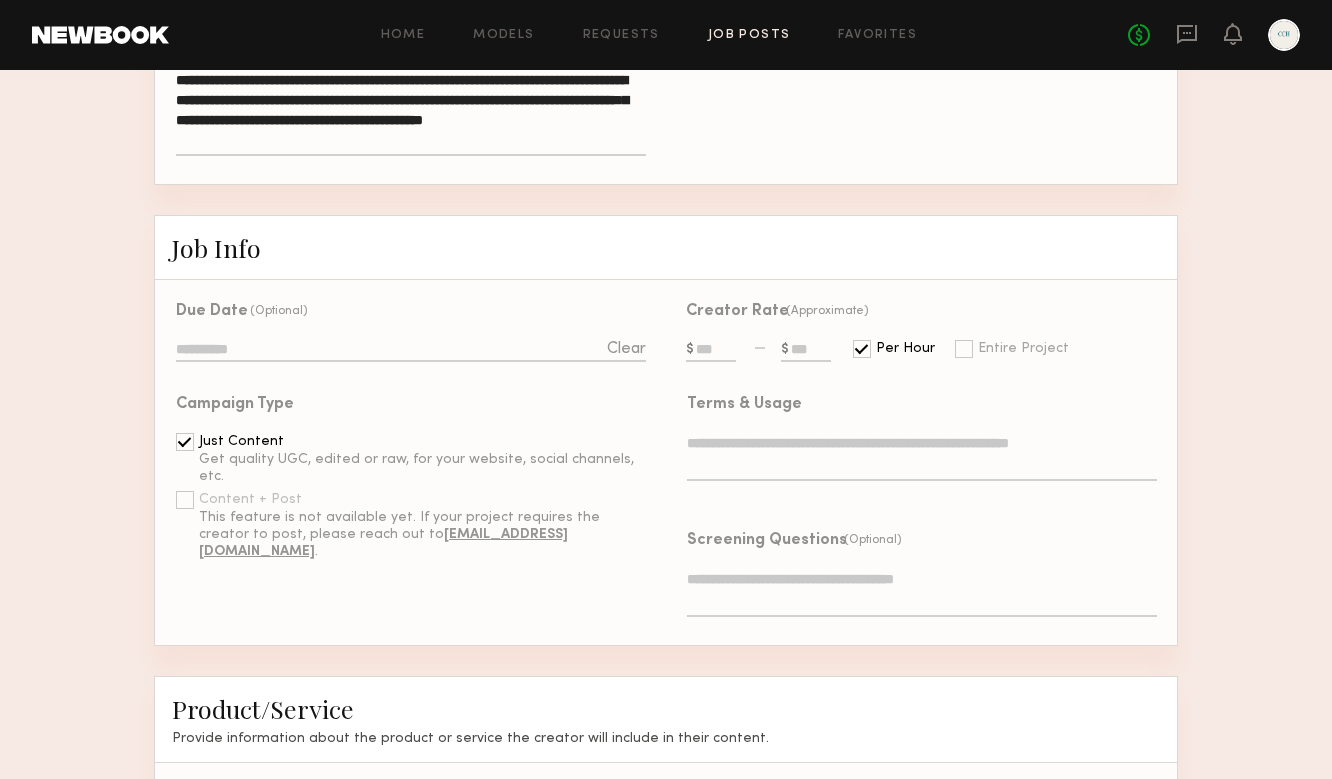 scroll, scrollTop: 474, scrollLeft: 0, axis: vertical 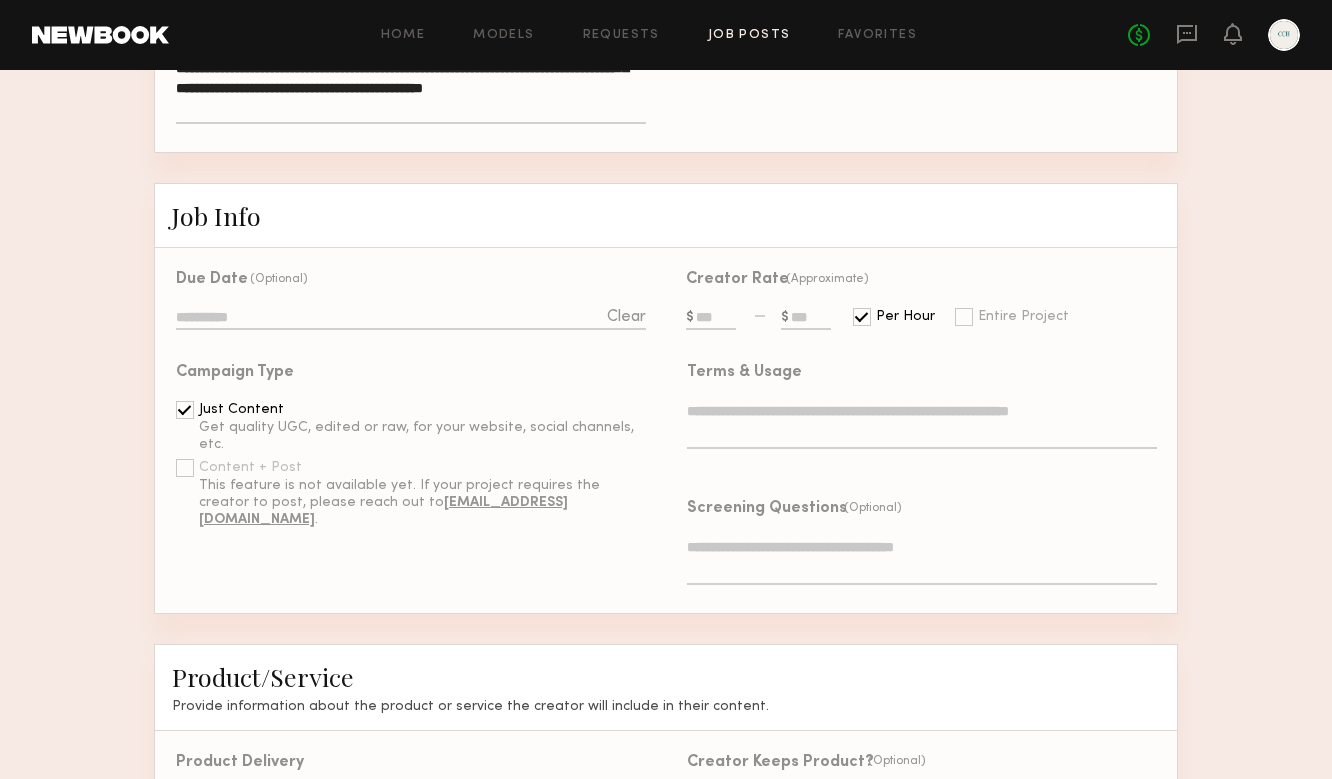 type on "**********" 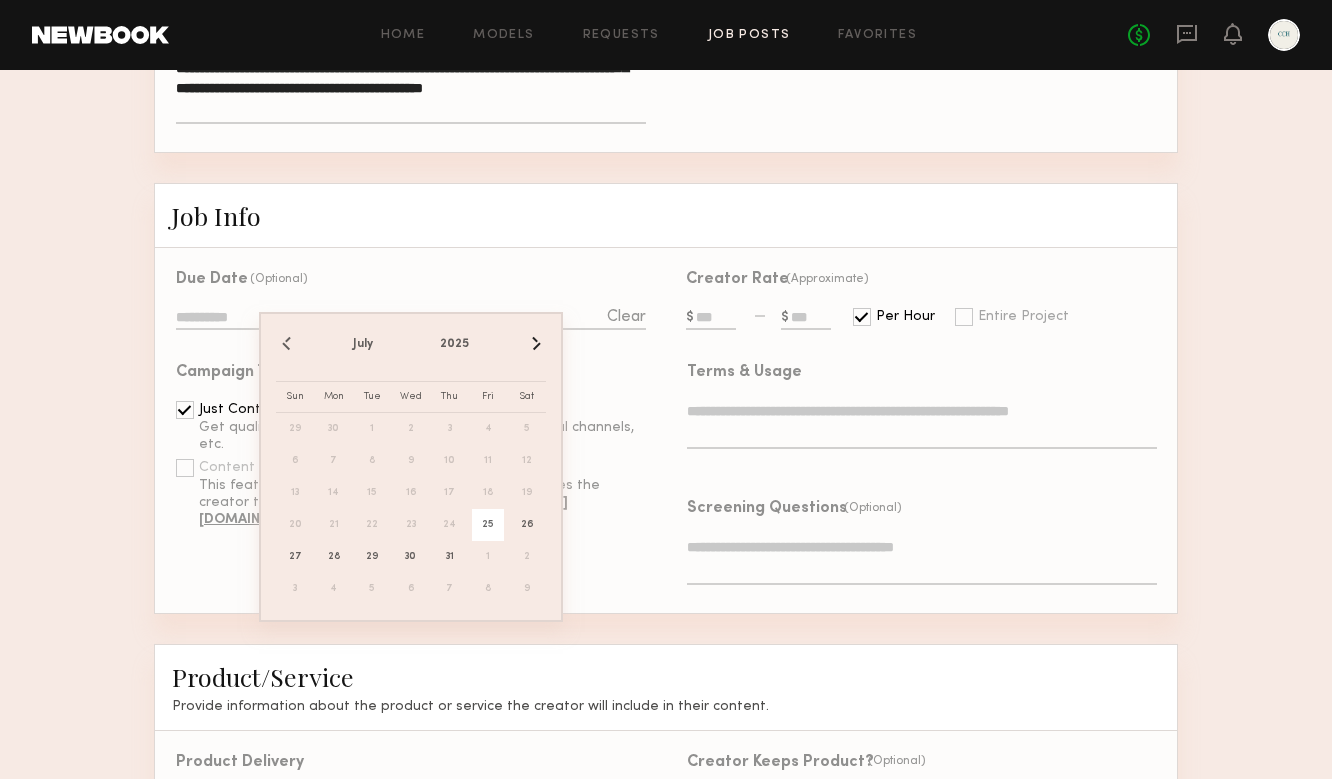 click on "25" 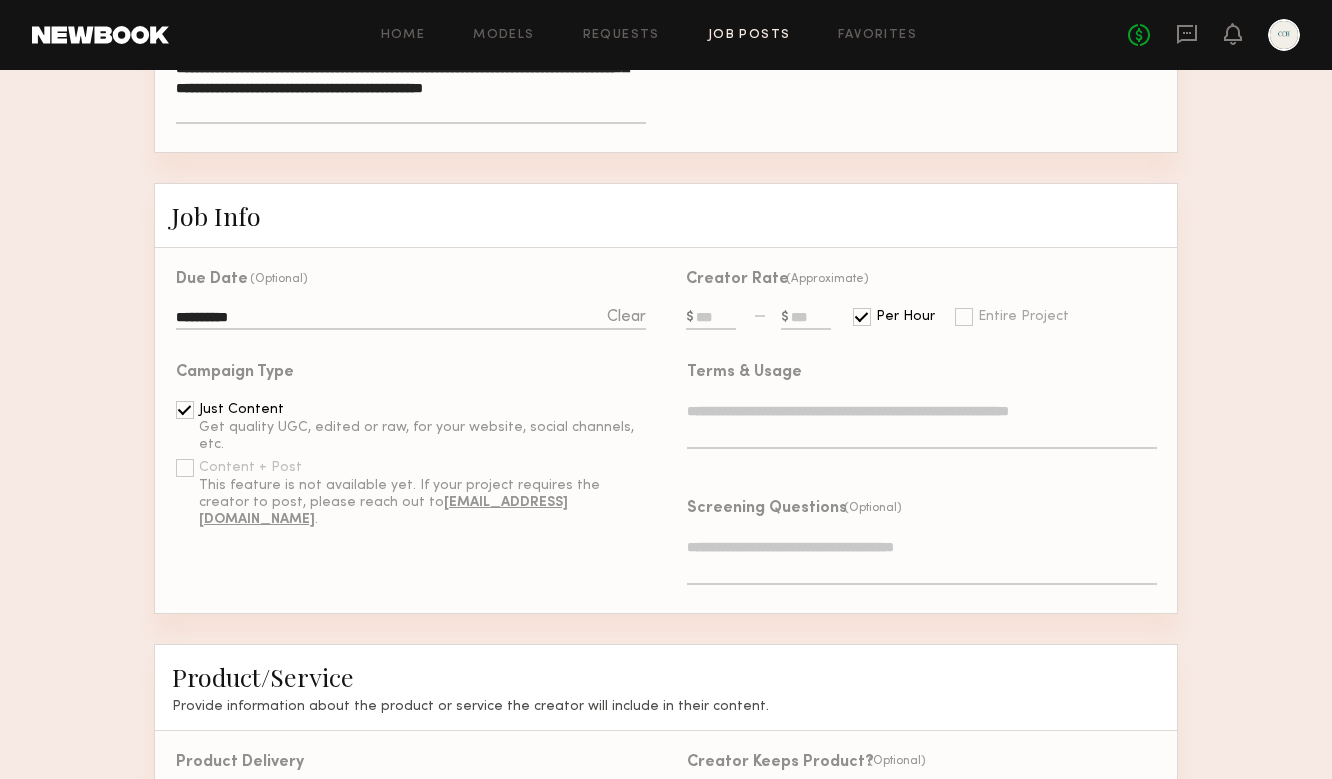 click on "**********" 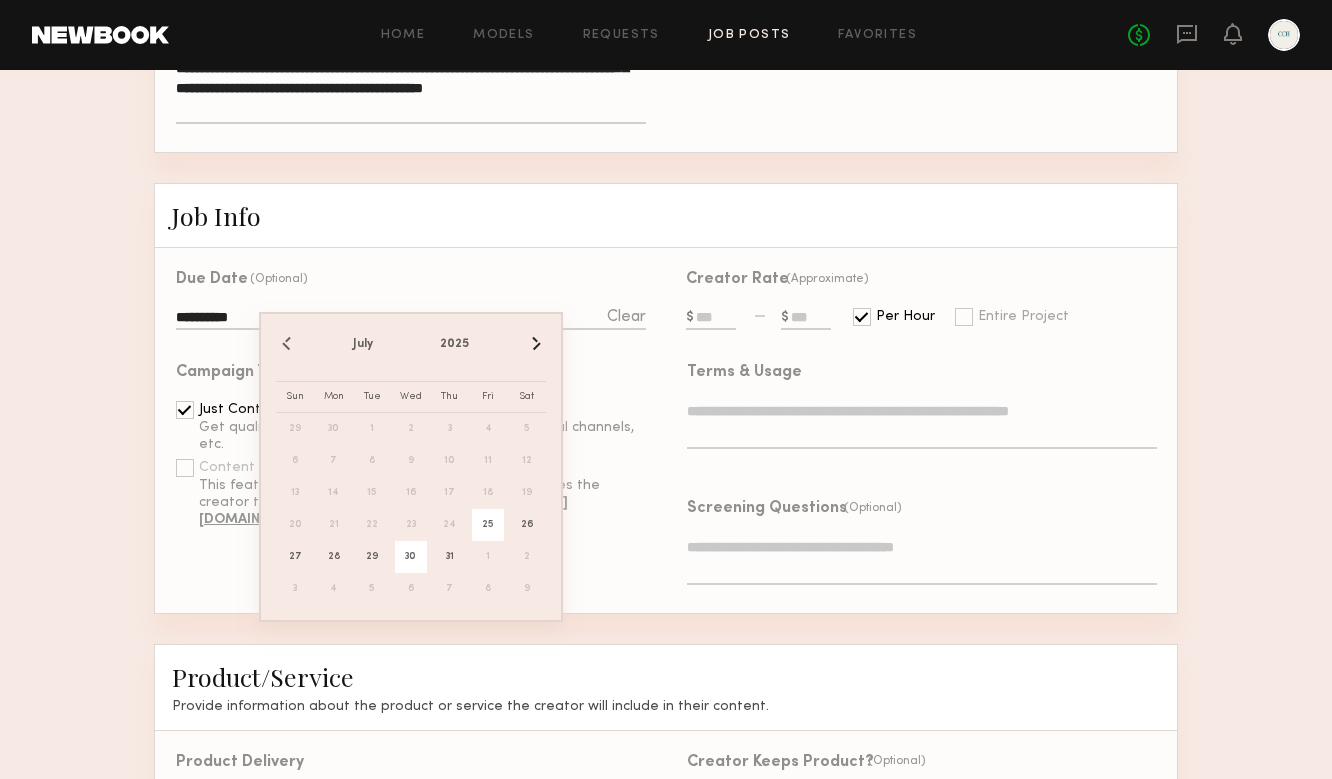 click on "30" 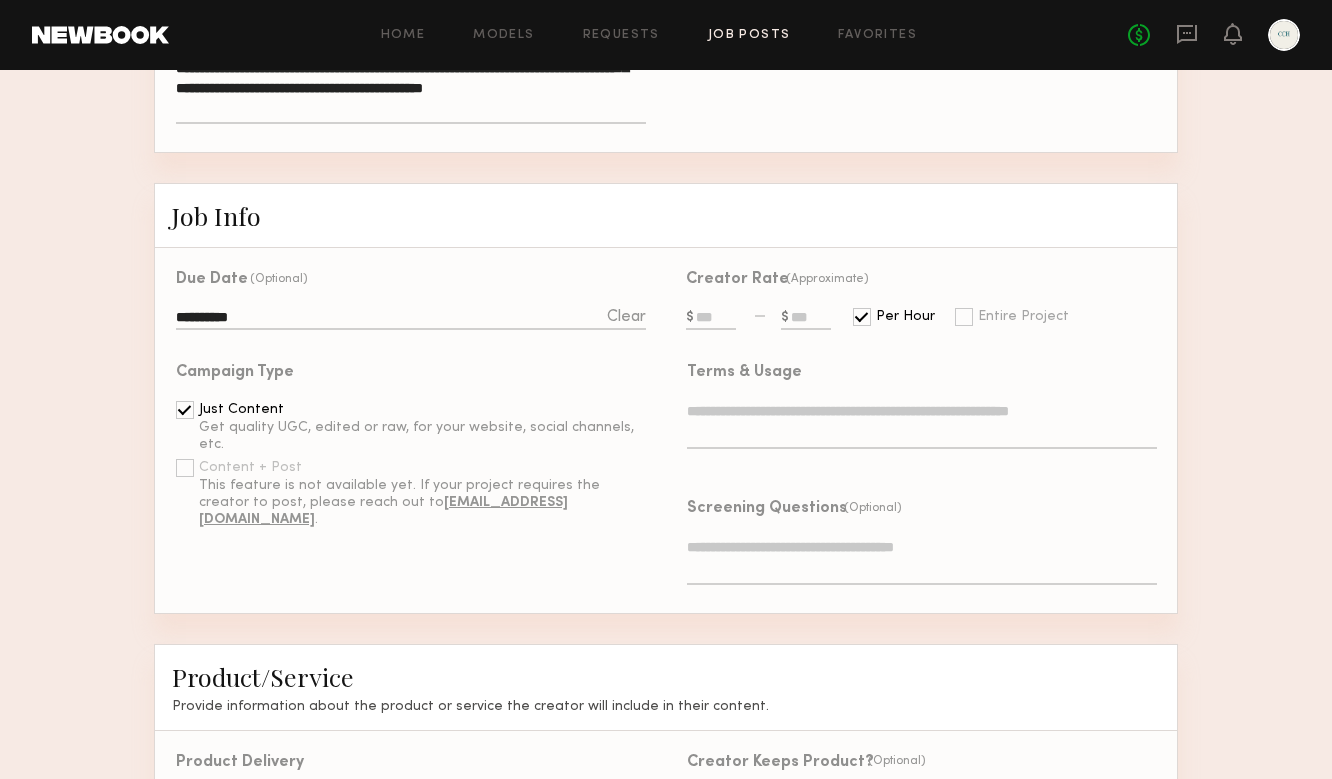 click 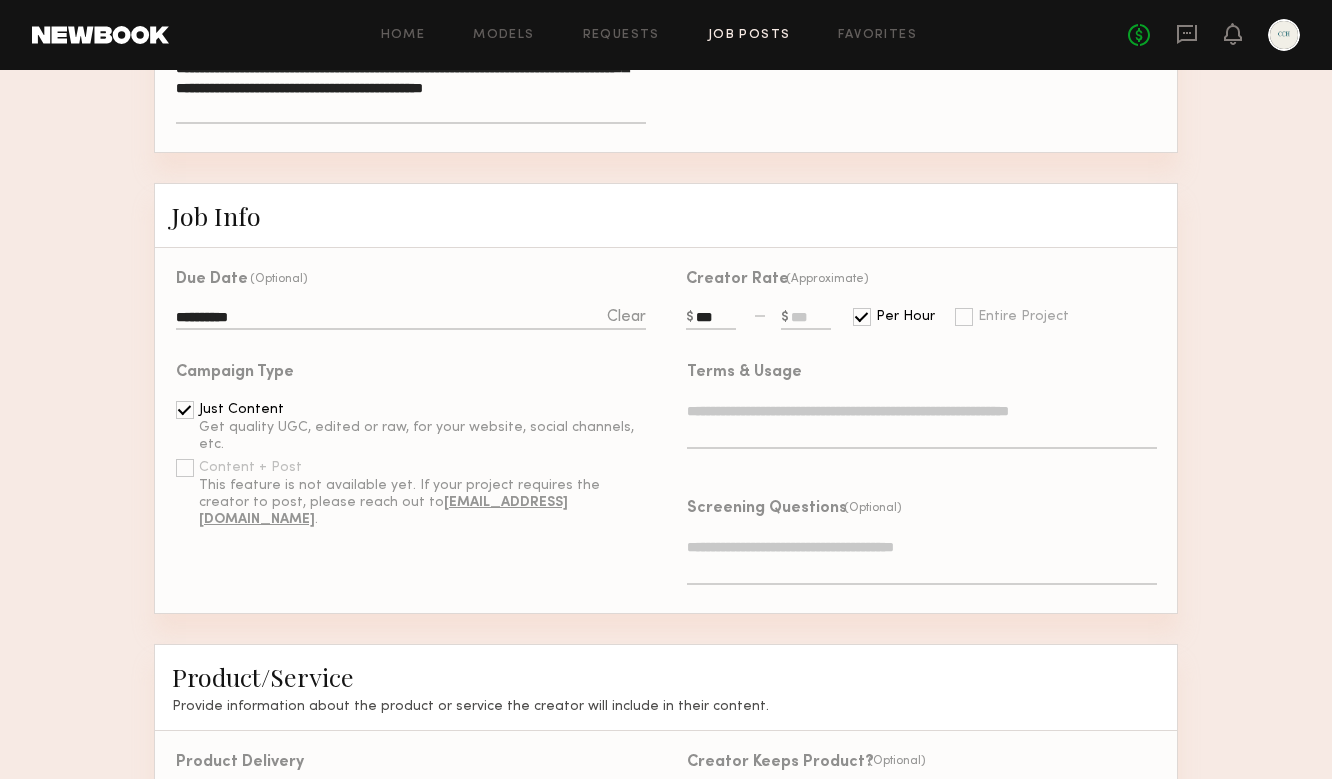 type on "***" 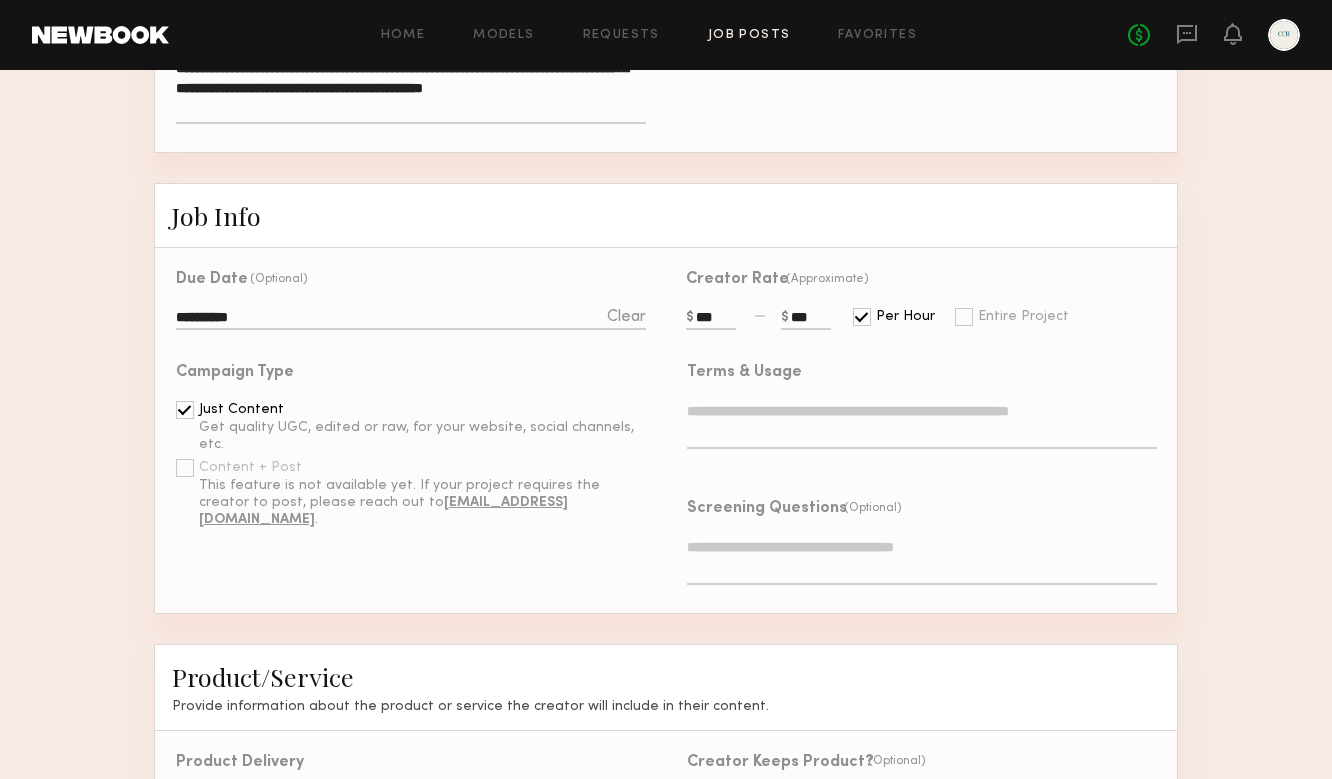 type on "***" 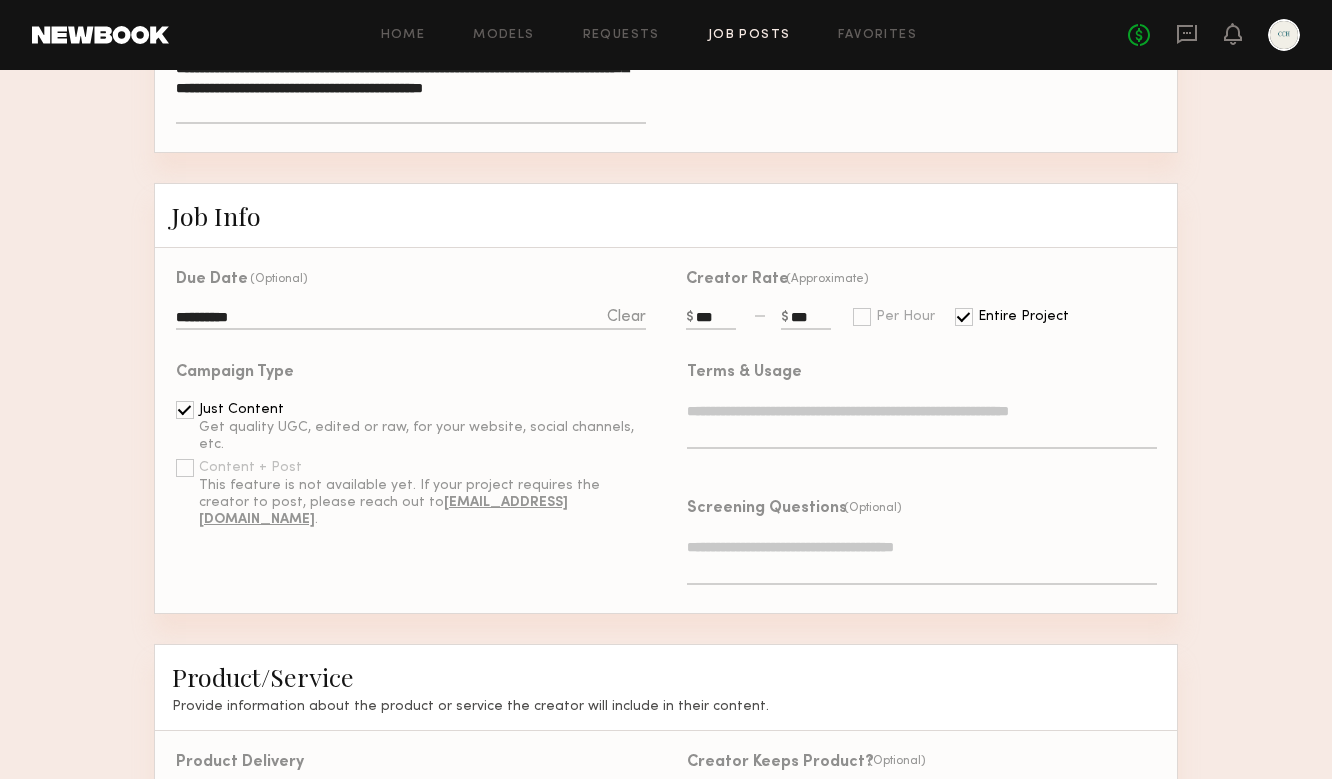 click 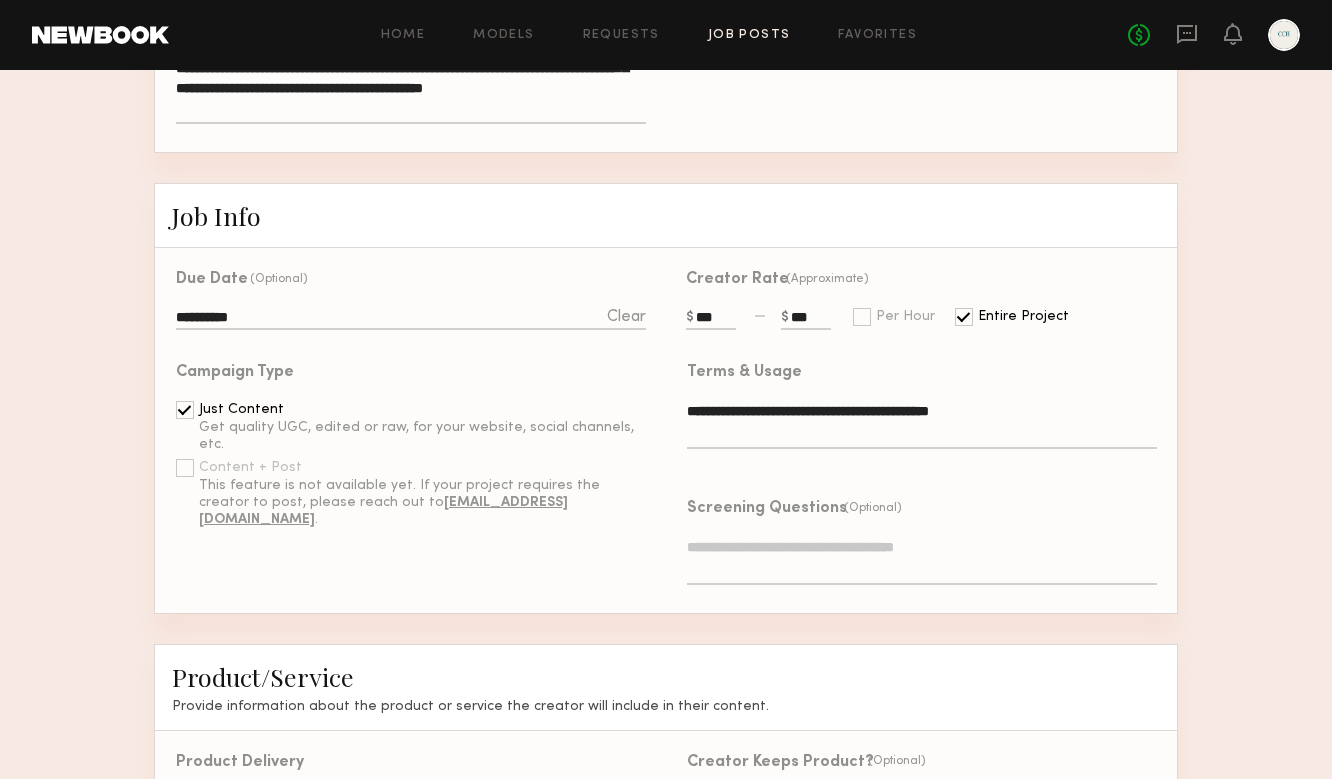 click on "**********" 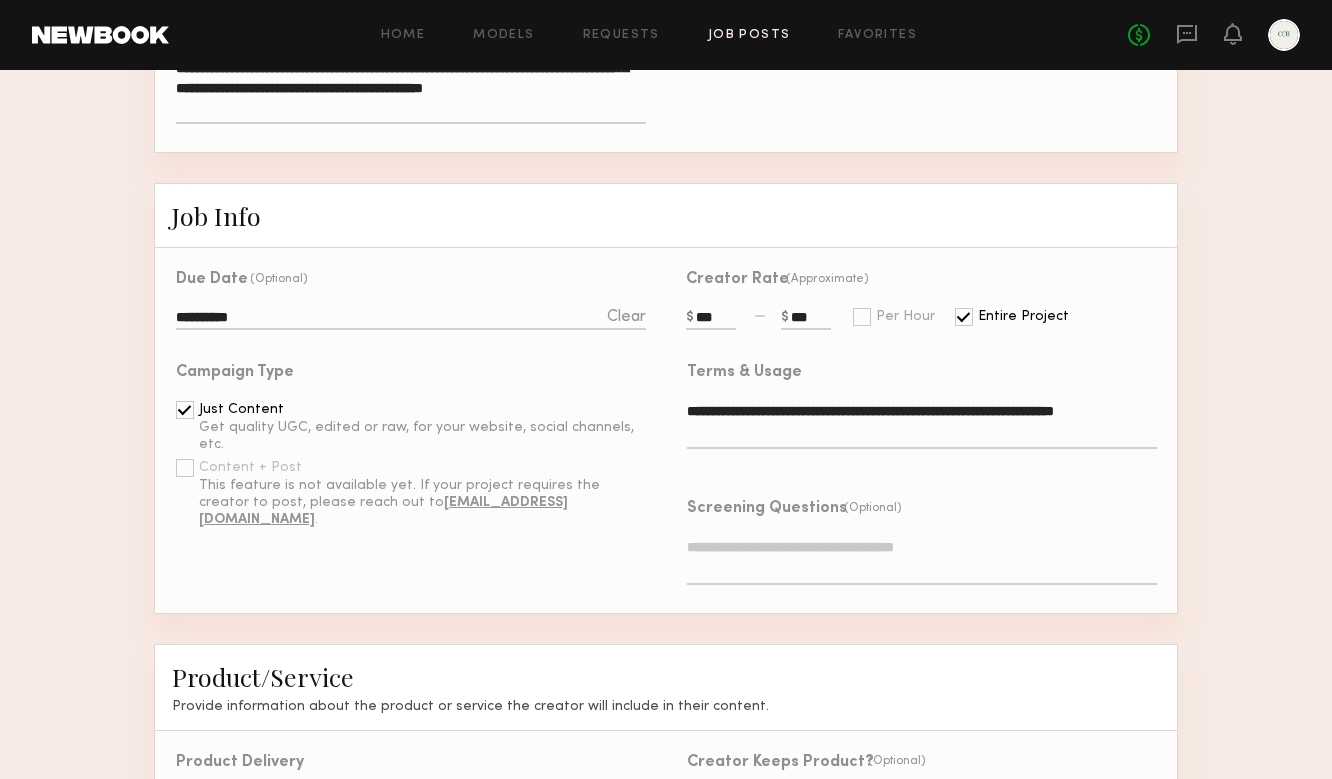 click on "**********" 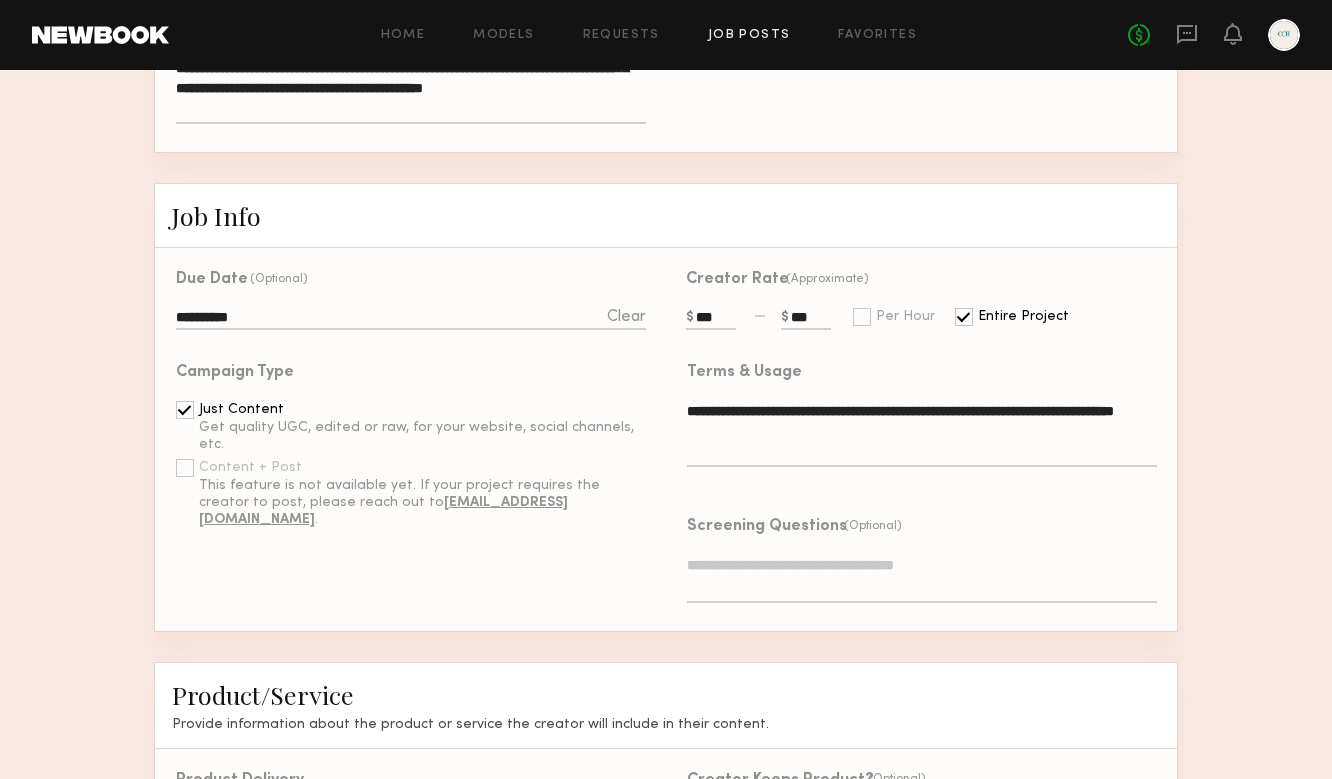 type on "**********" 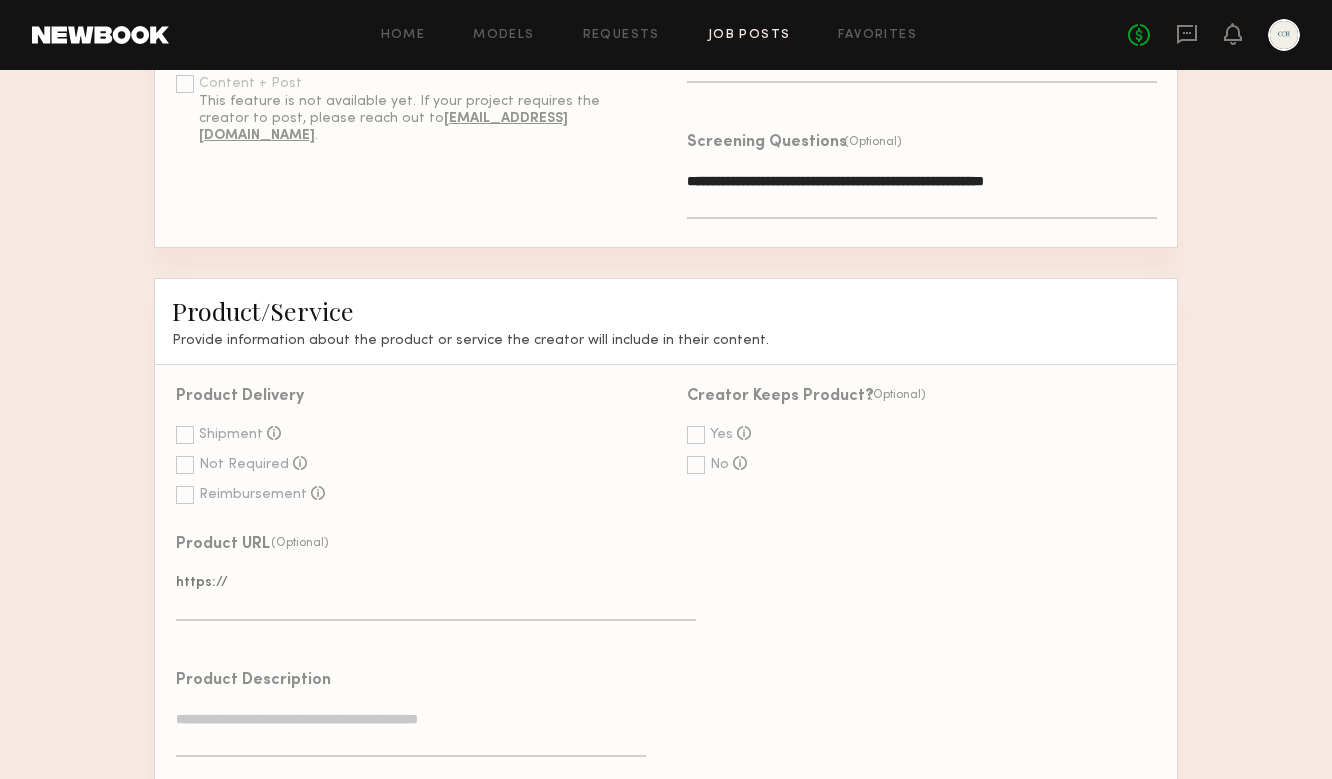 scroll, scrollTop: 899, scrollLeft: 0, axis: vertical 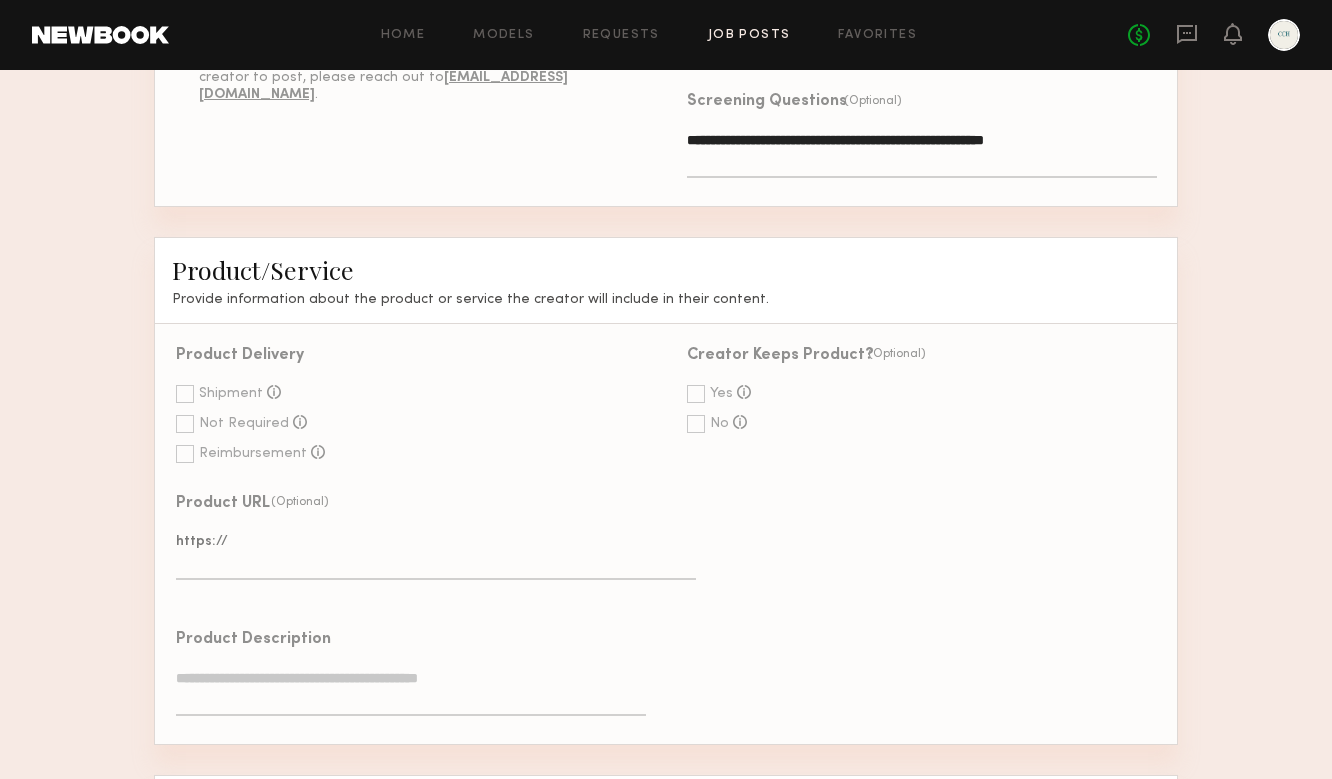 type on "**********" 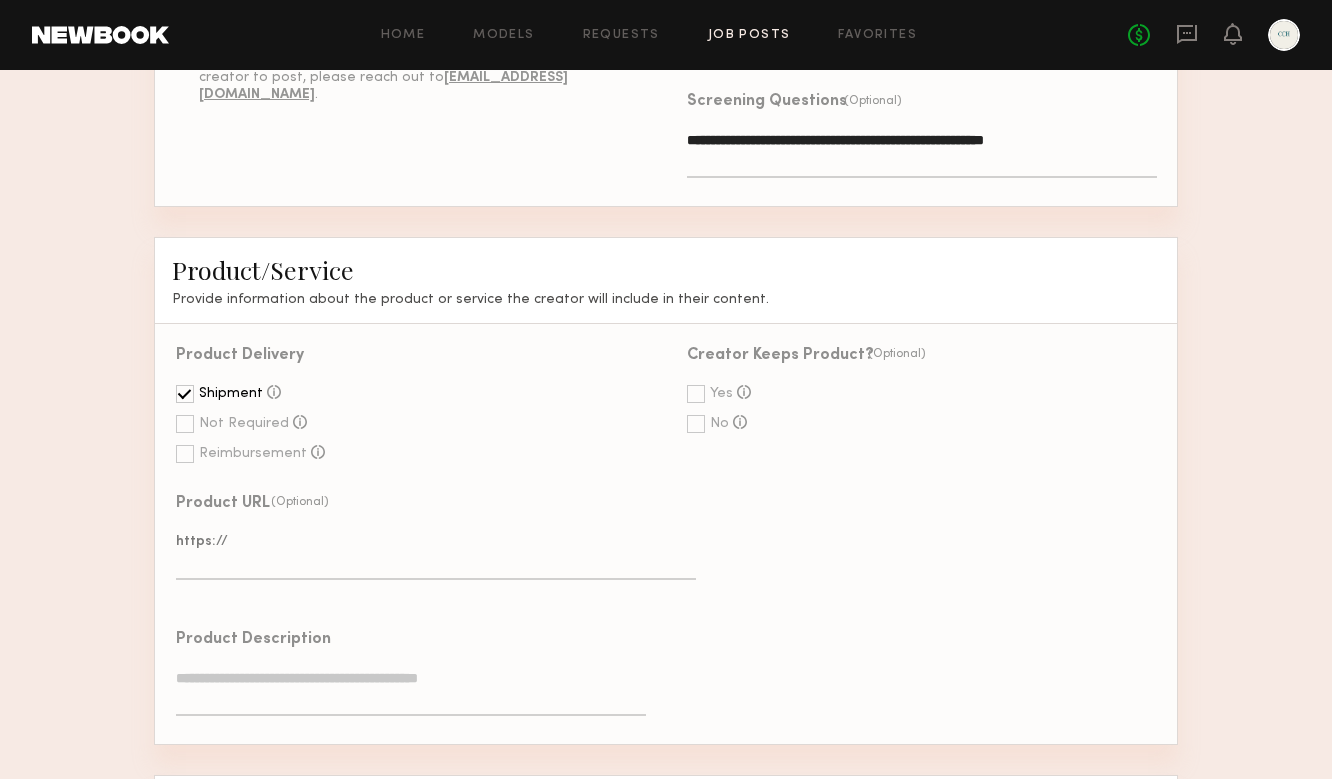 click 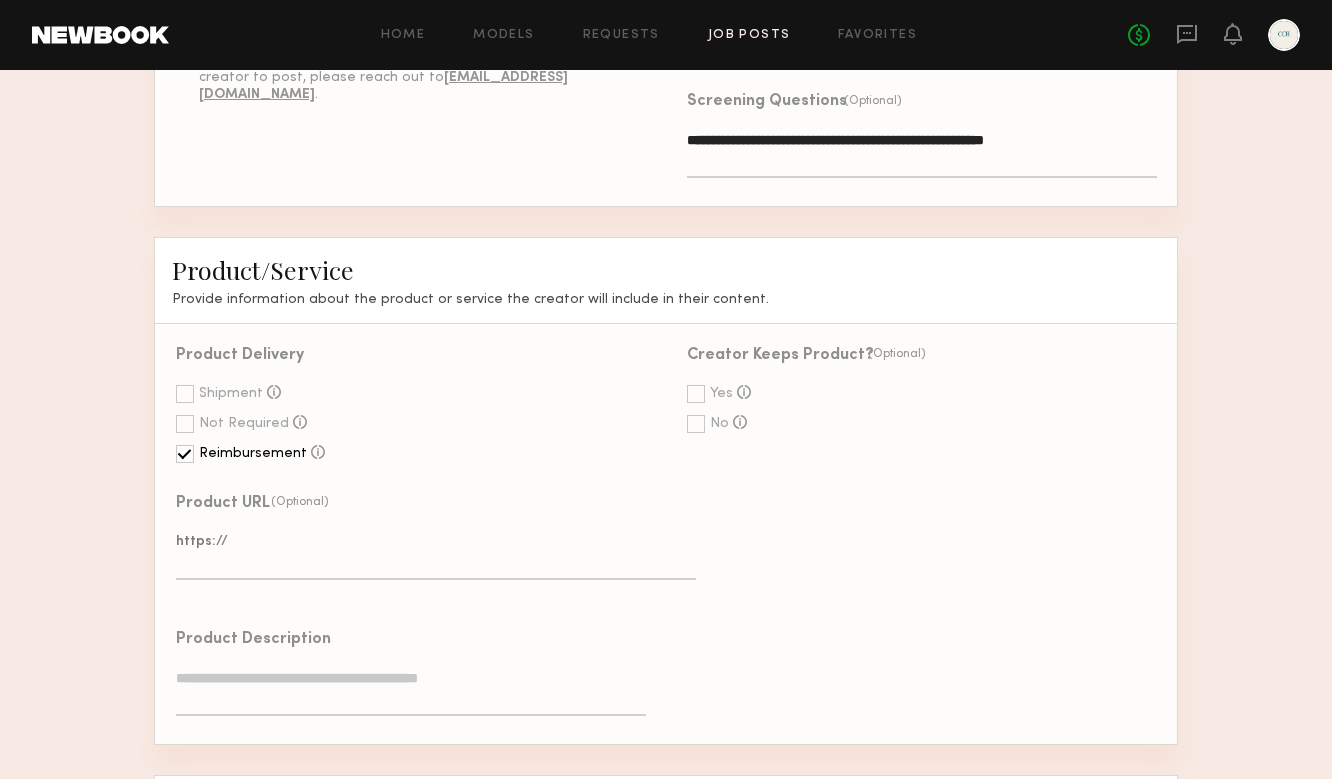 click 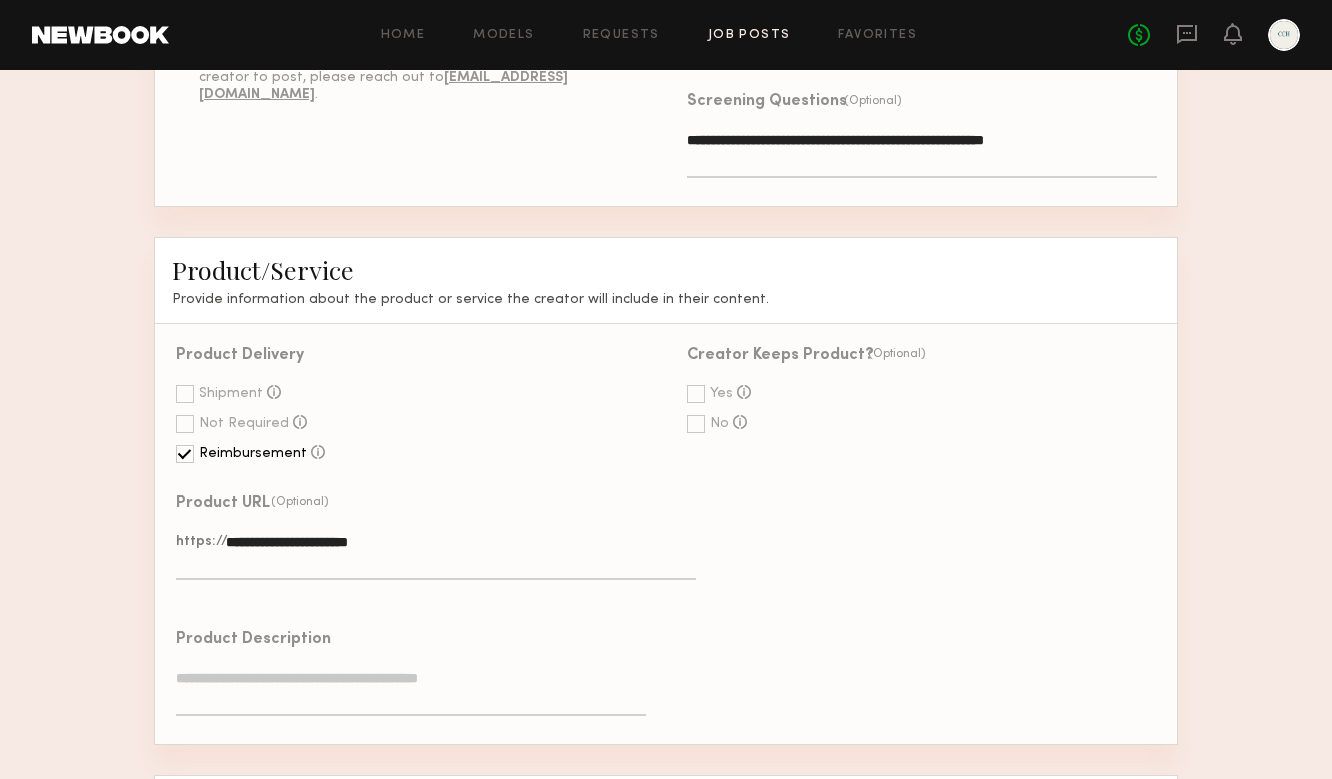 type on "**********" 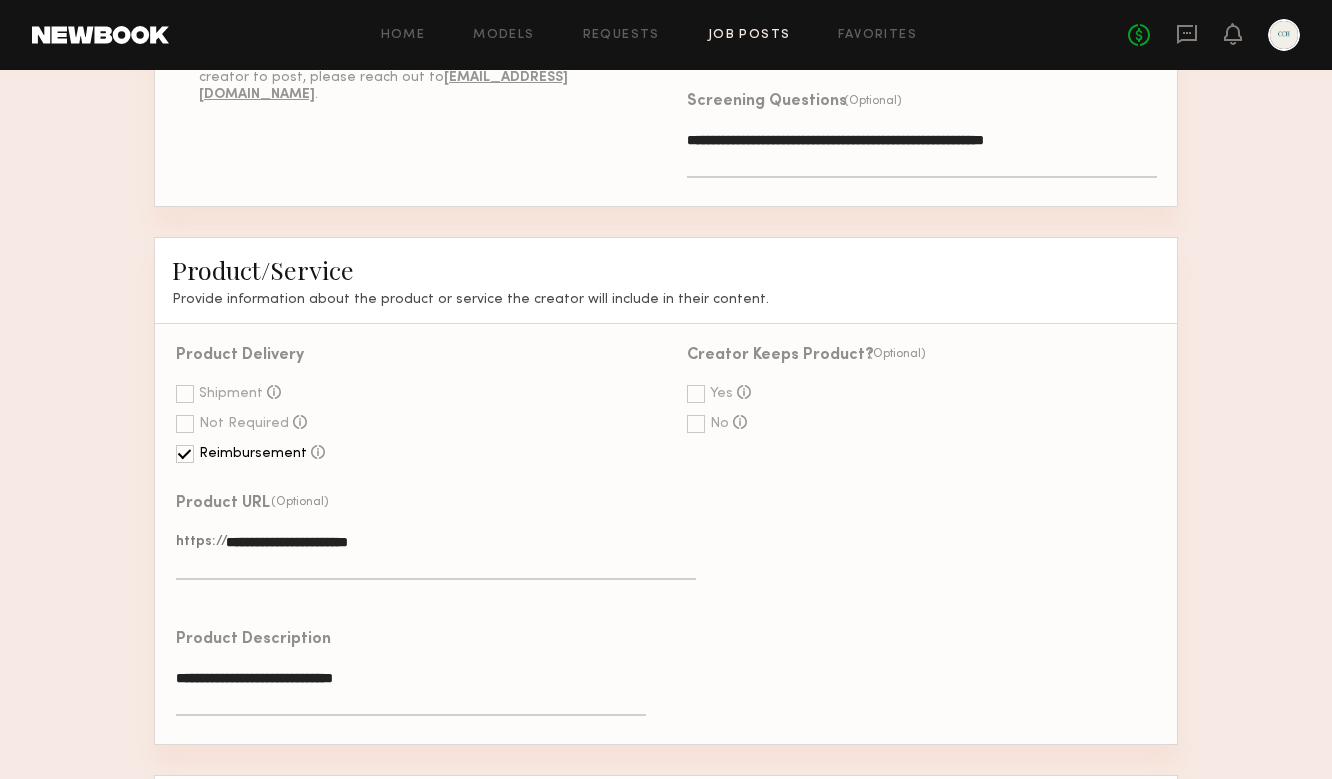 type on "**********" 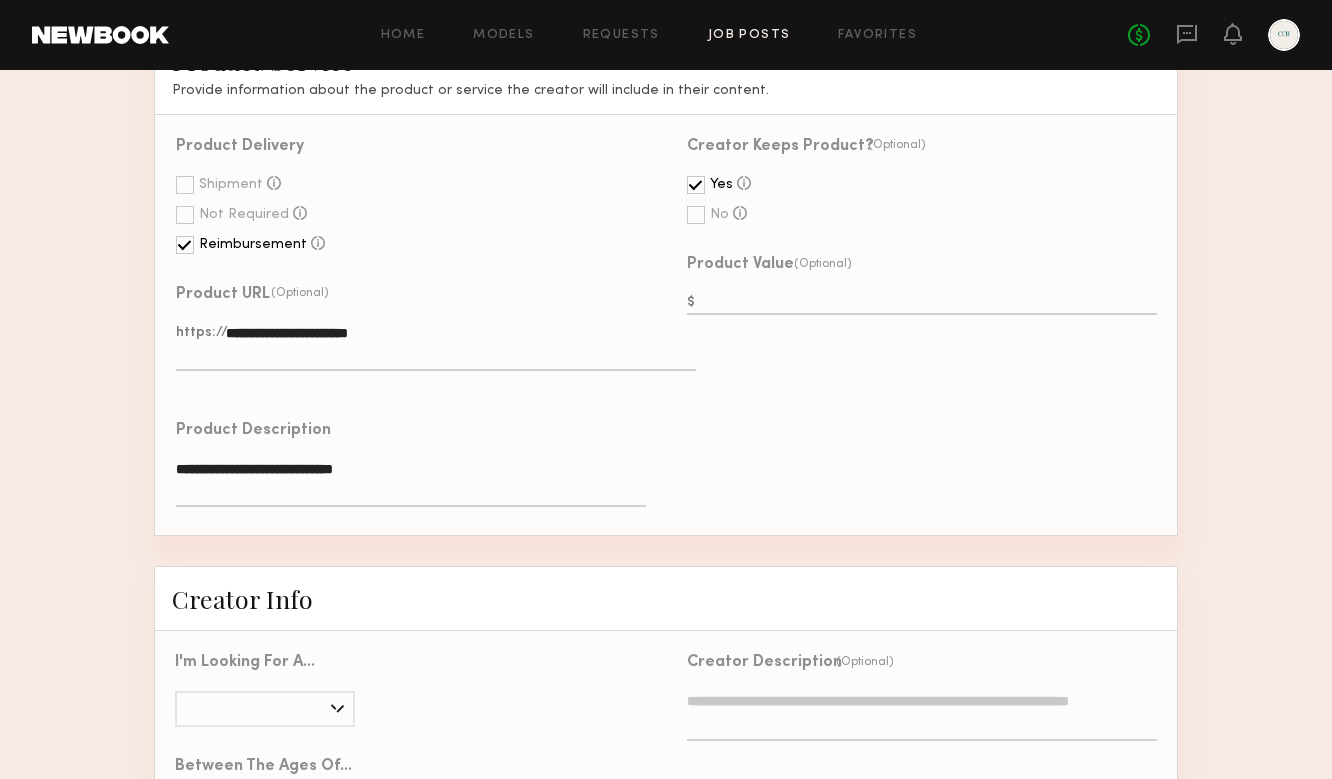 scroll, scrollTop: 1117, scrollLeft: 0, axis: vertical 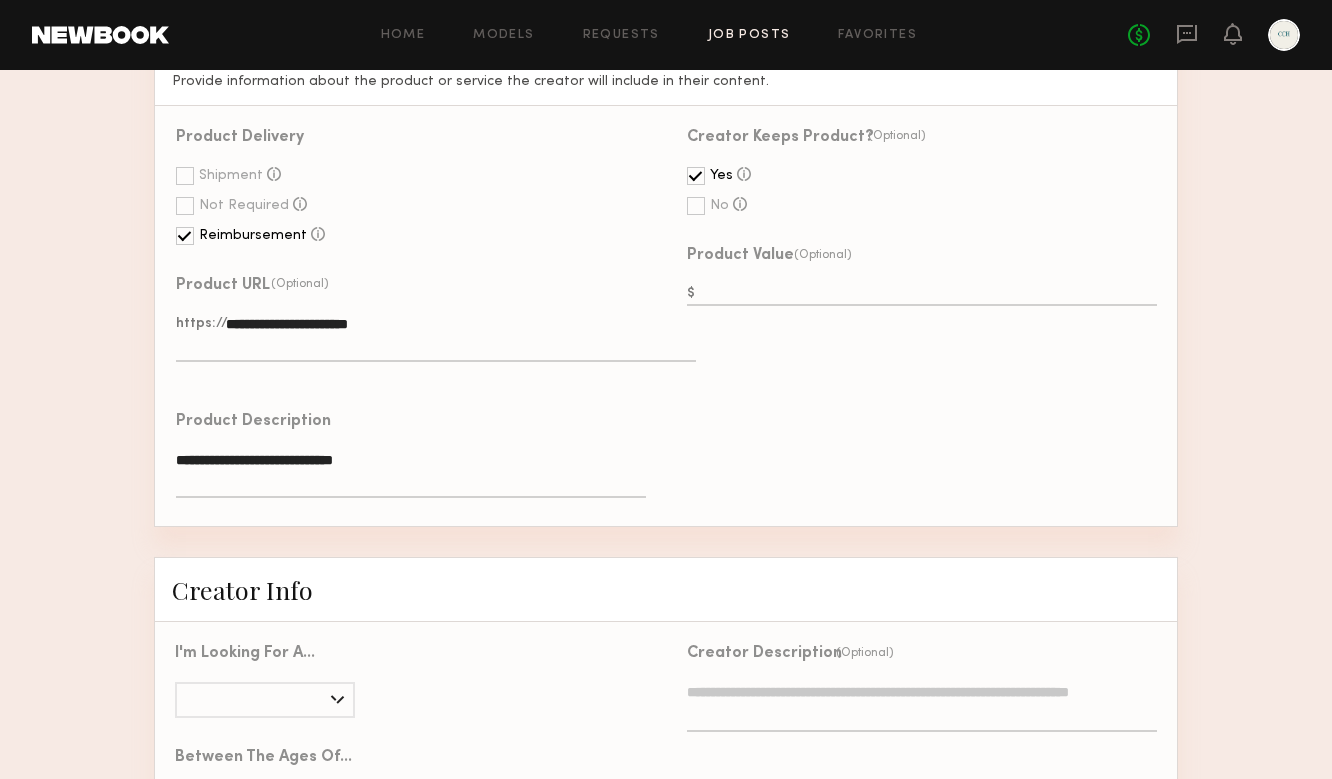 click 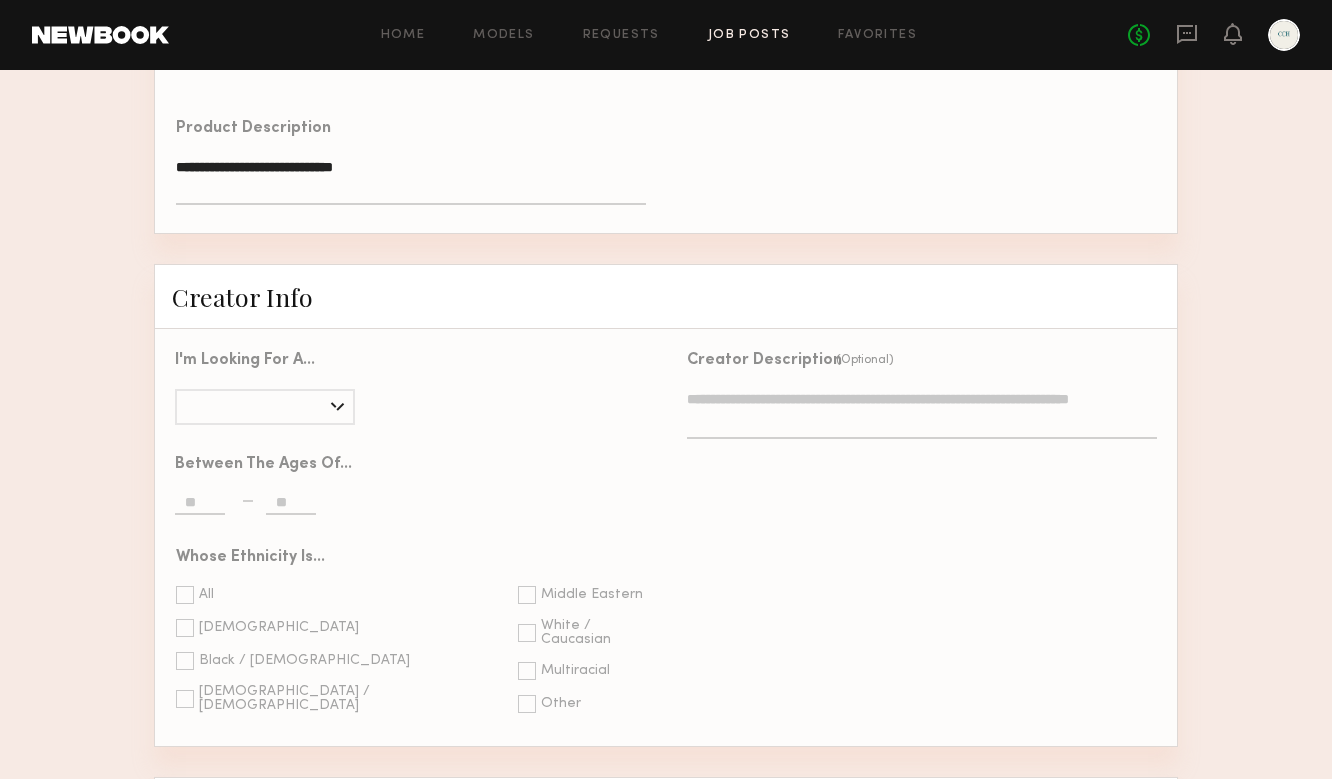scroll, scrollTop: 1449, scrollLeft: 0, axis: vertical 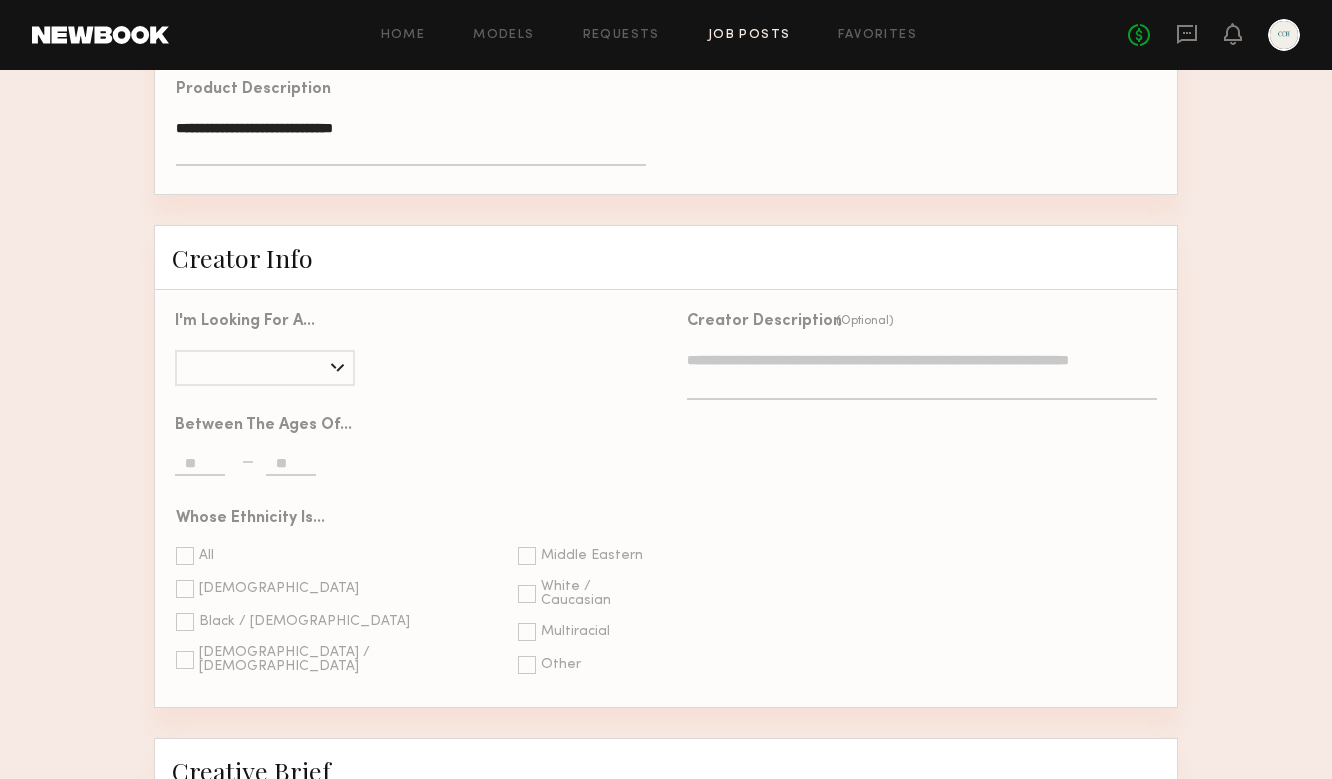 type on "**" 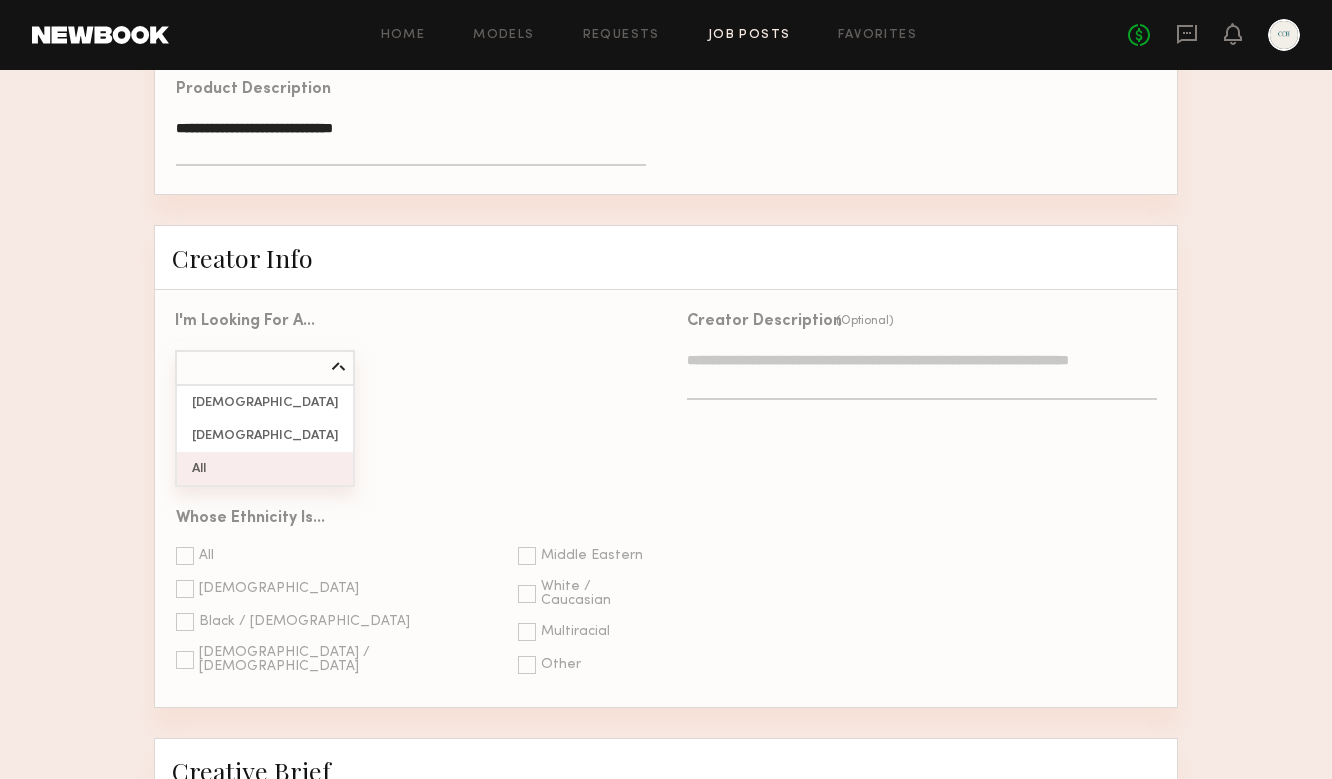 type on "***" 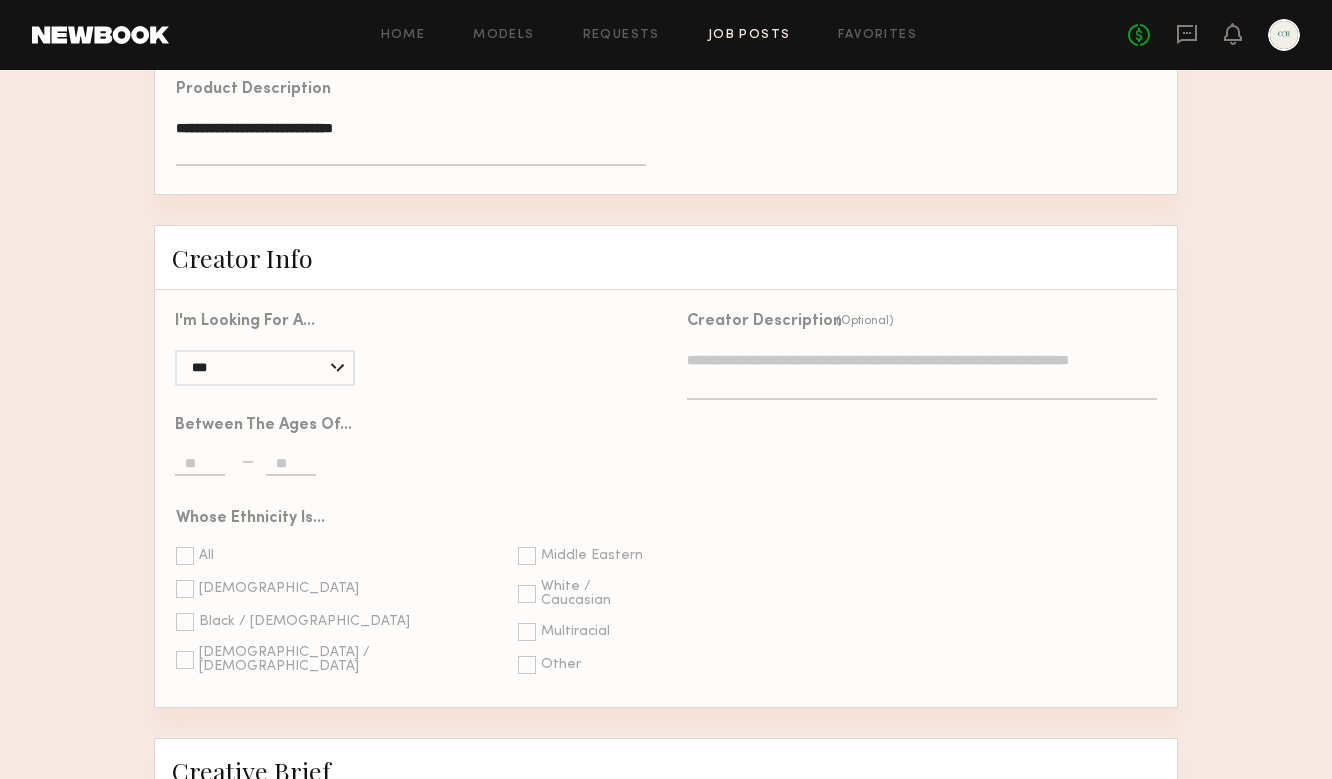 click 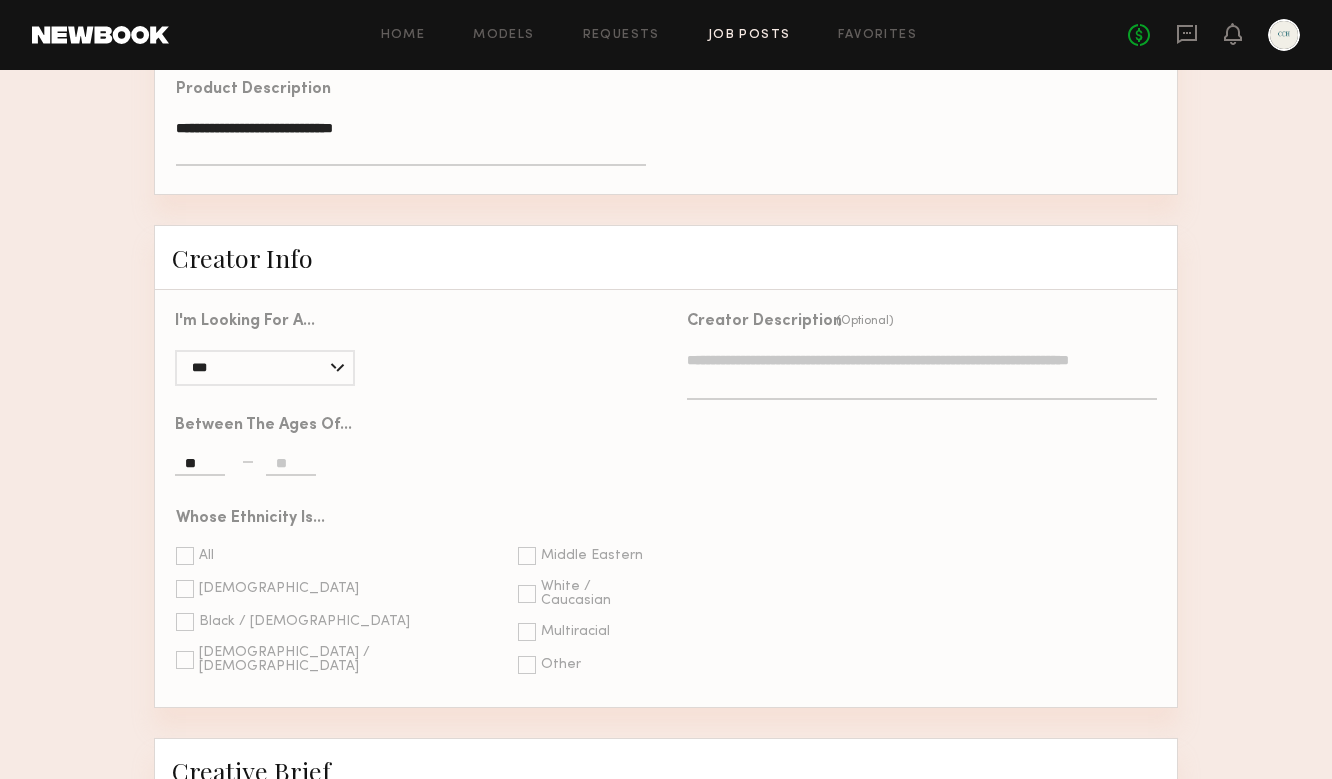 type on "**" 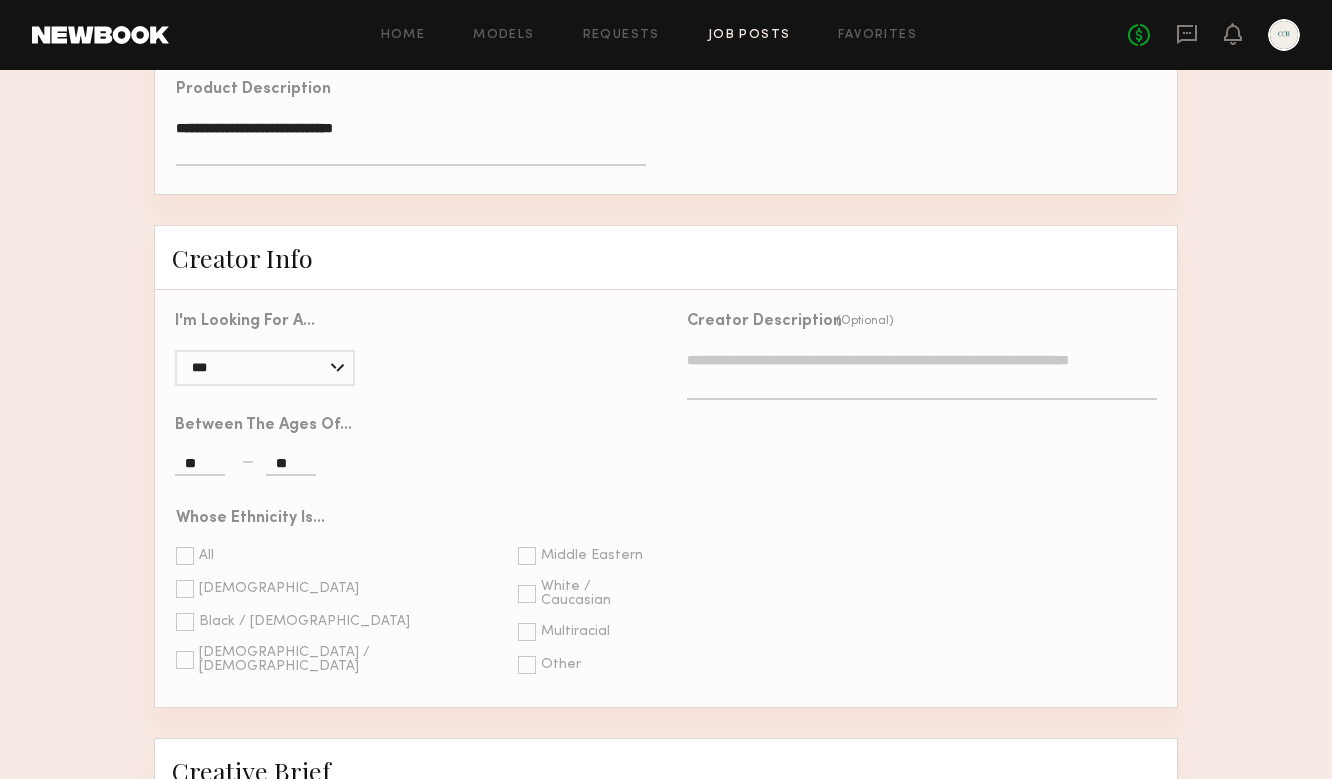 type on "**" 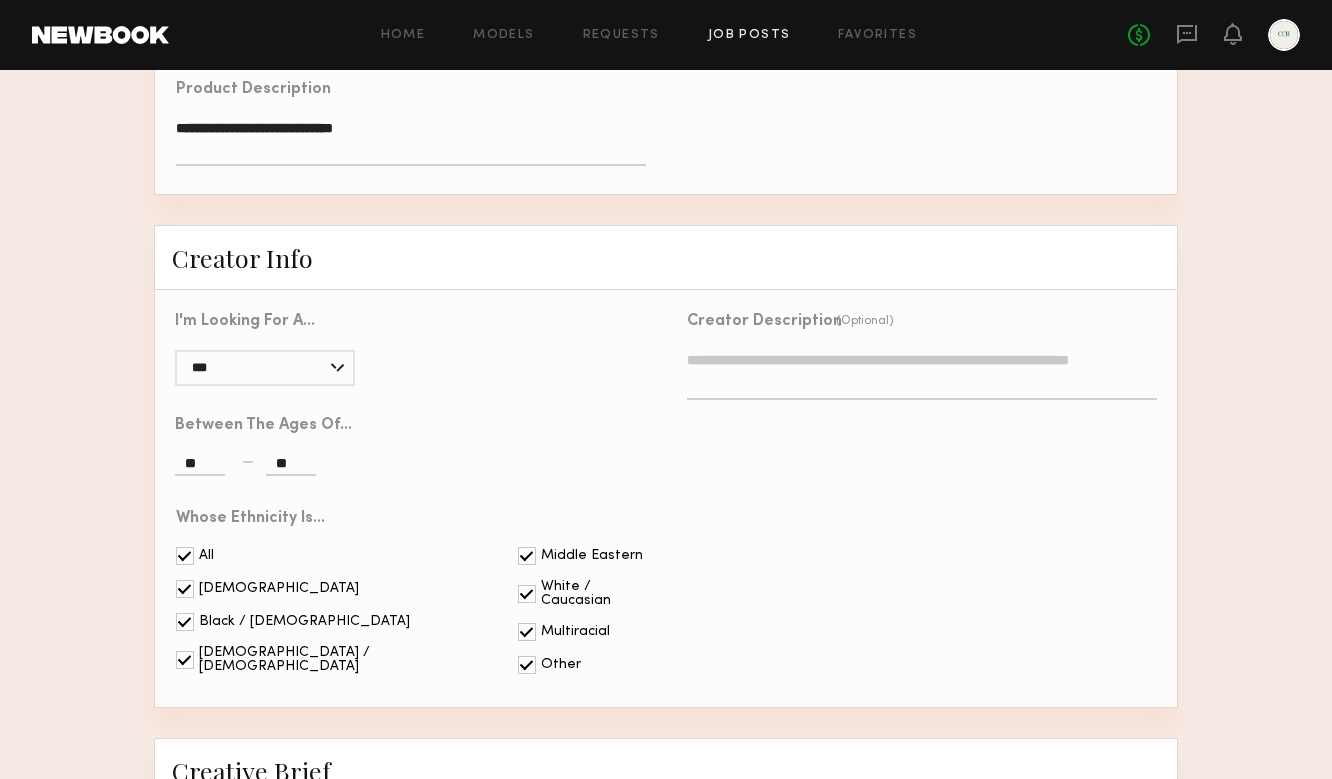 click 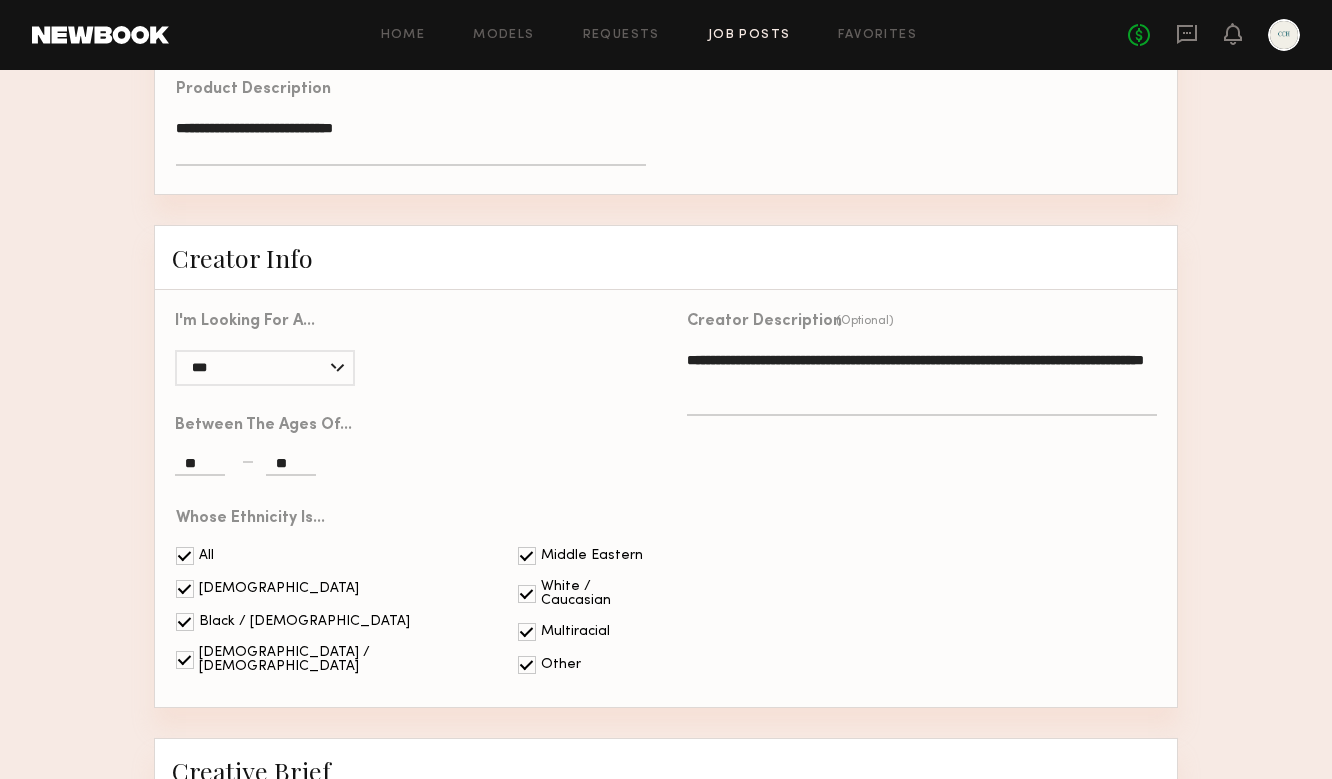 click on "**********" 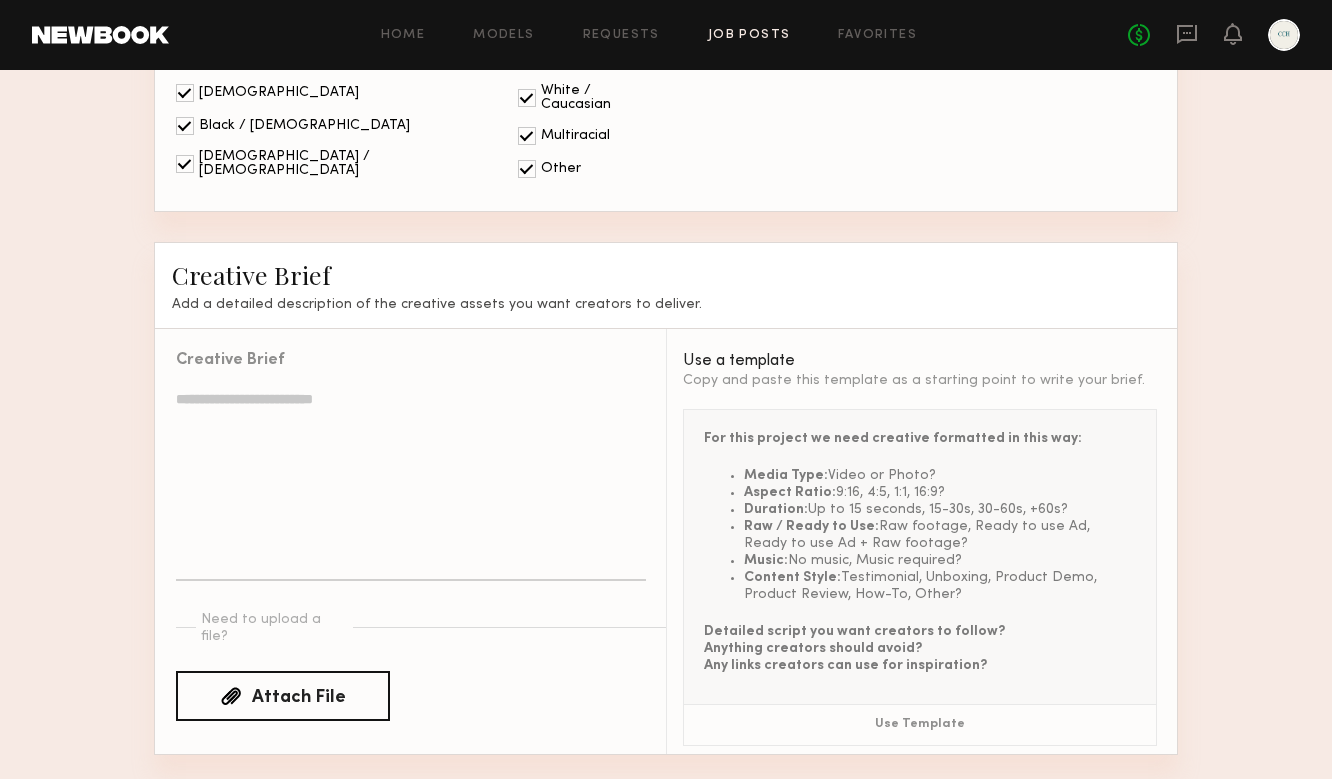 scroll, scrollTop: 1949, scrollLeft: 0, axis: vertical 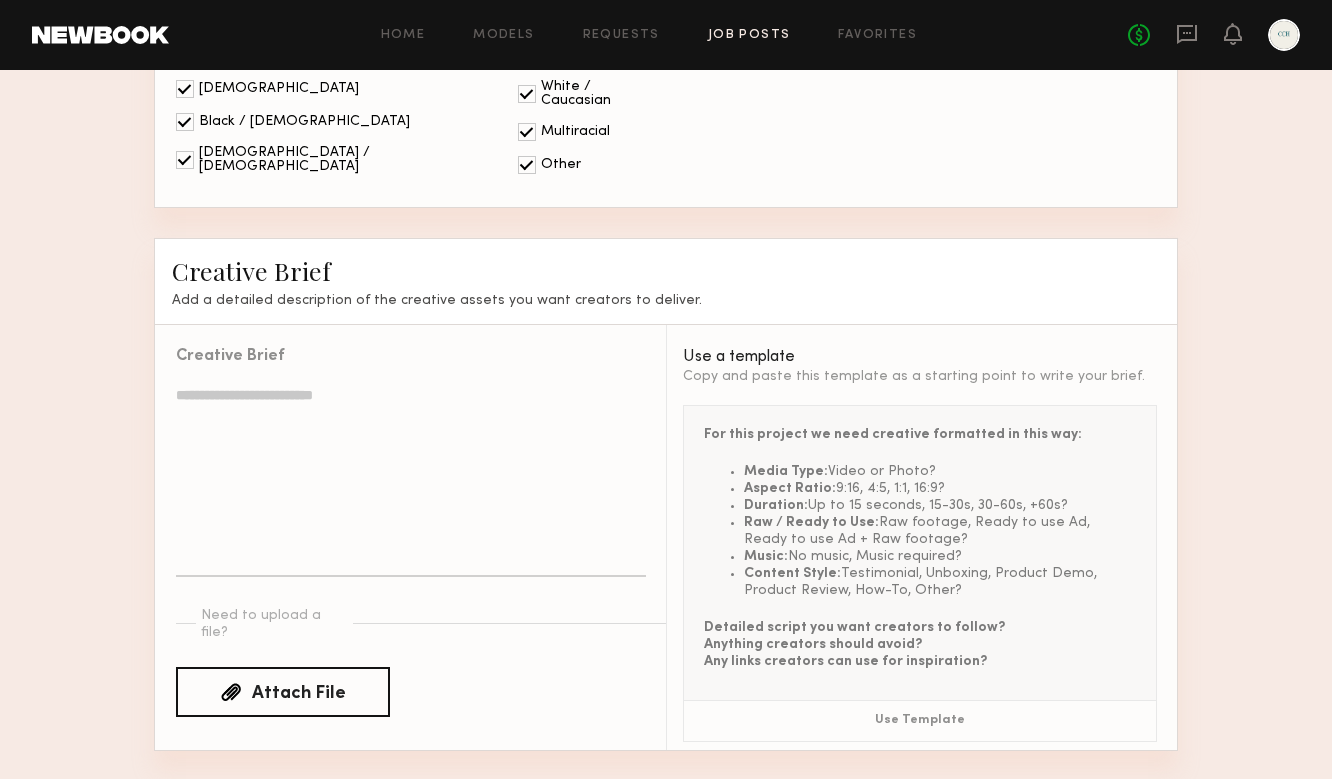 type on "**********" 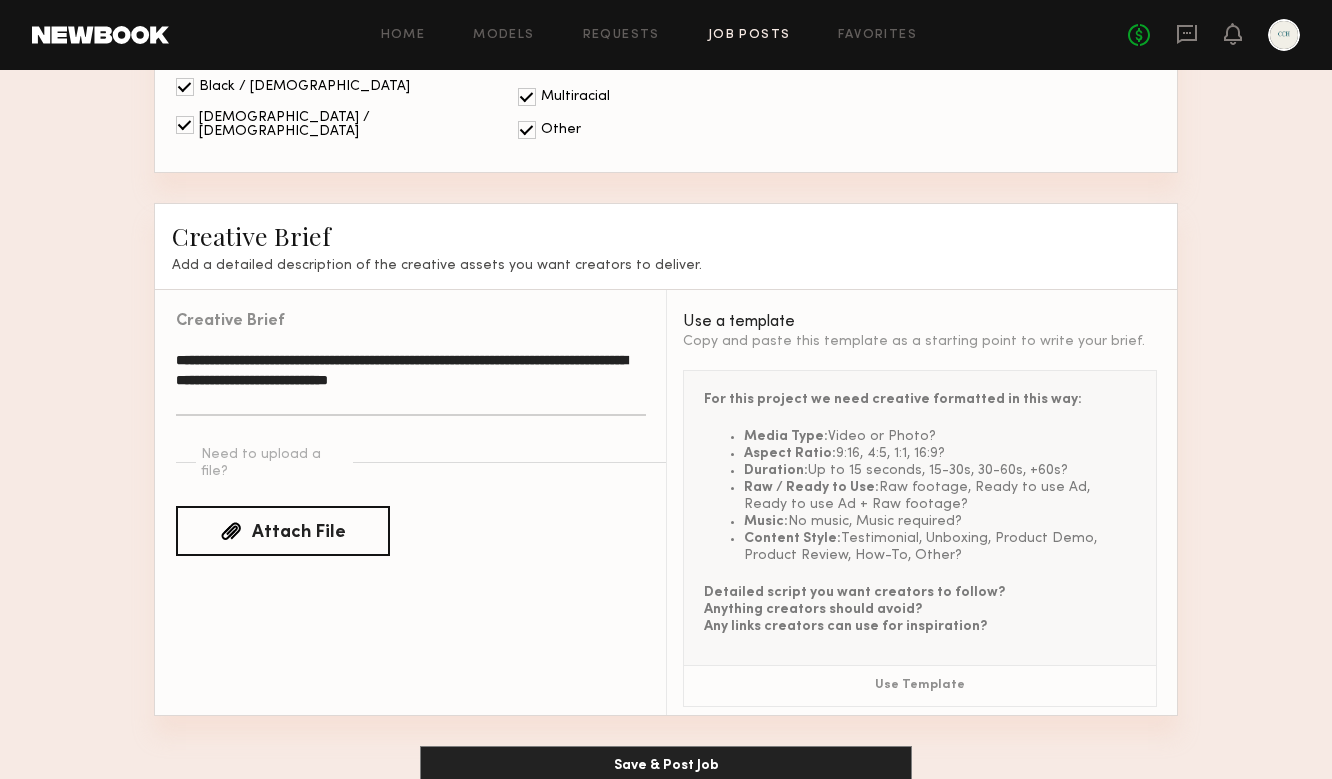scroll, scrollTop: 1983, scrollLeft: 0, axis: vertical 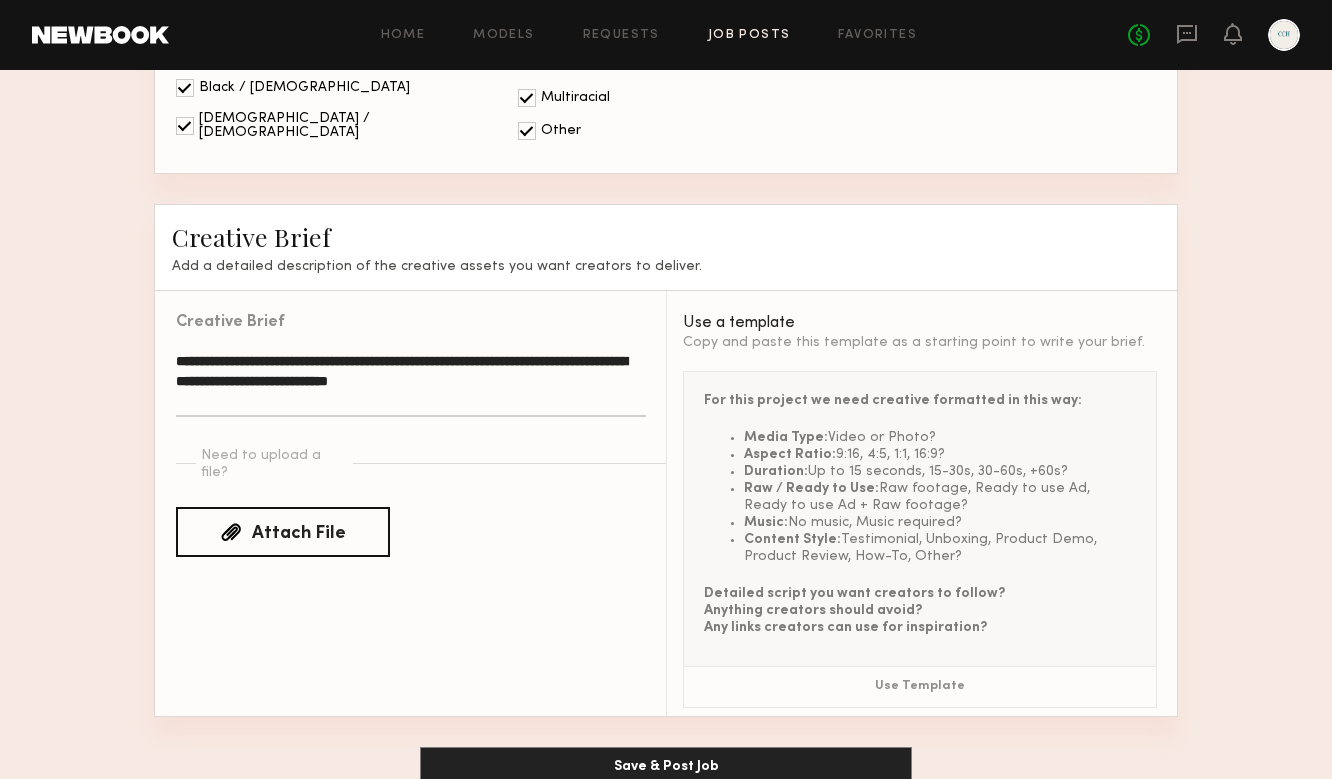 type on "**********" 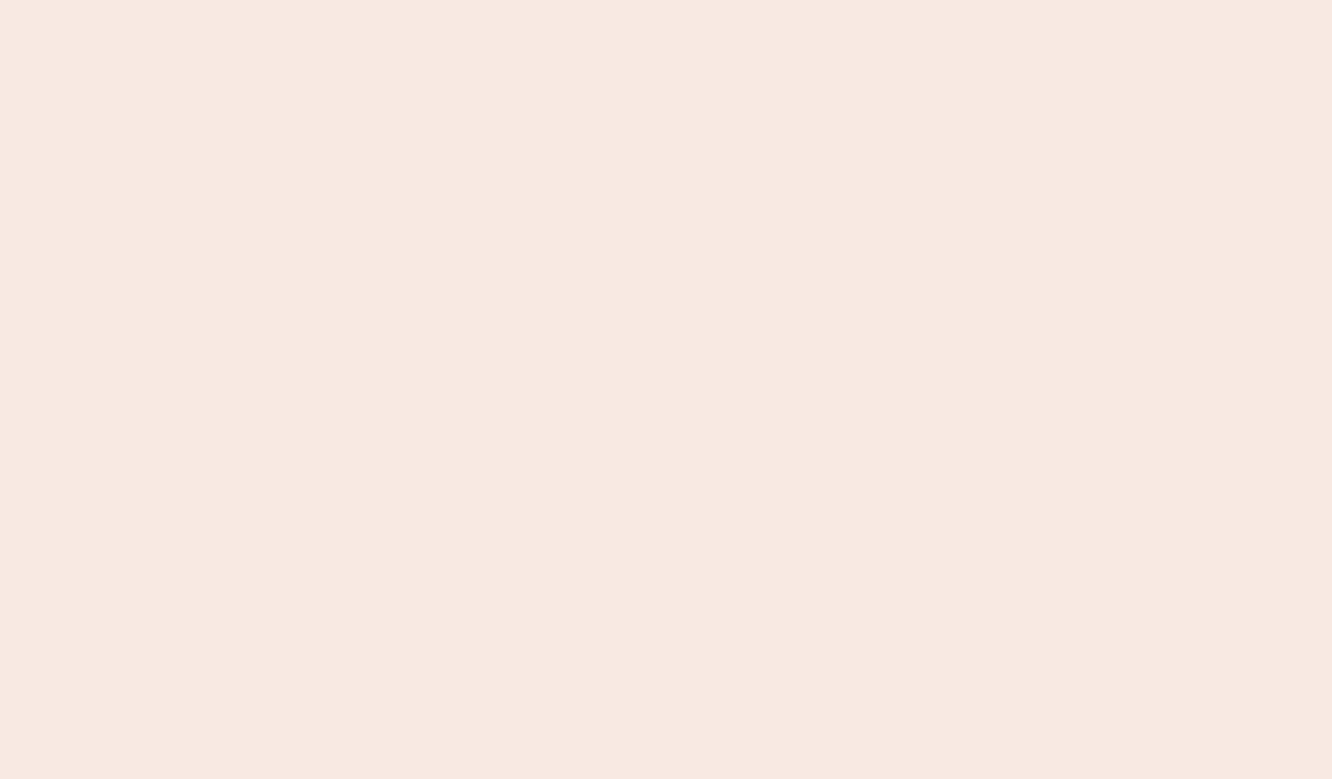 scroll, scrollTop: 0, scrollLeft: 0, axis: both 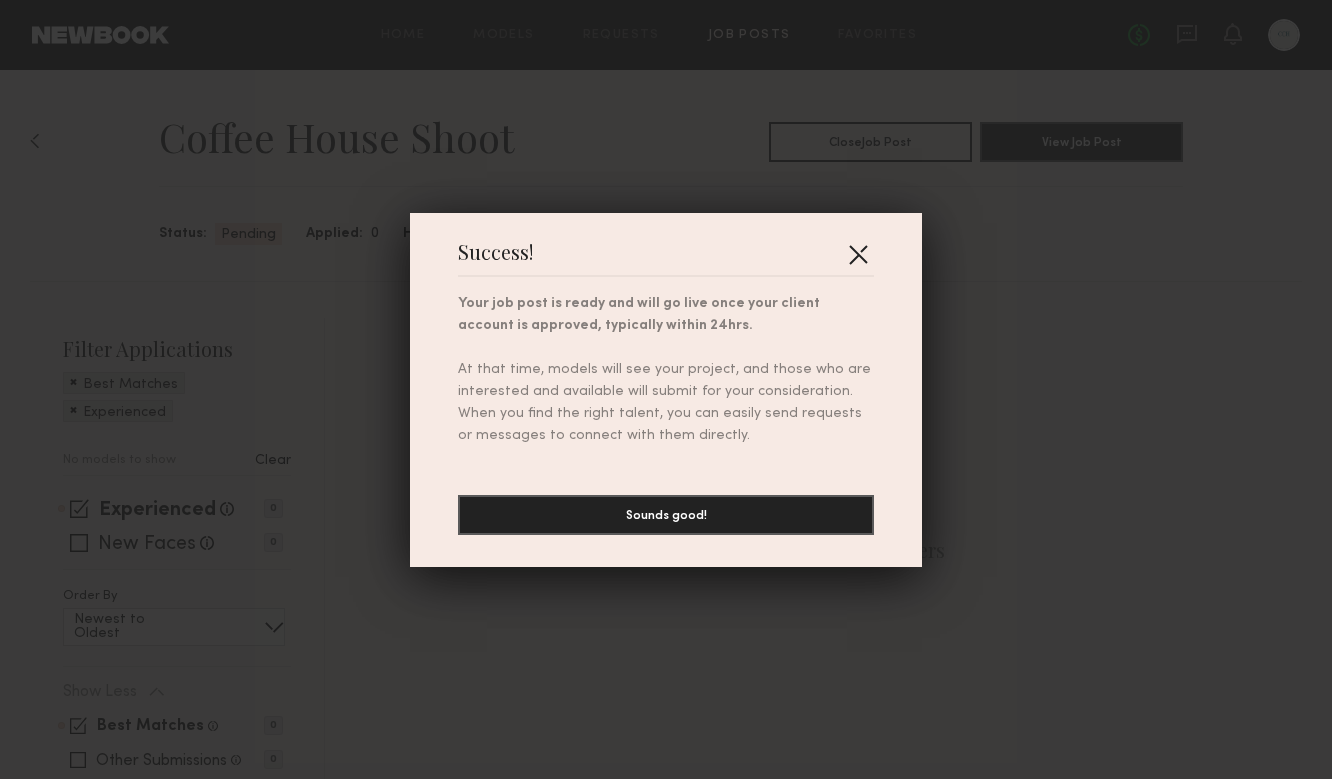 click at bounding box center [858, 254] 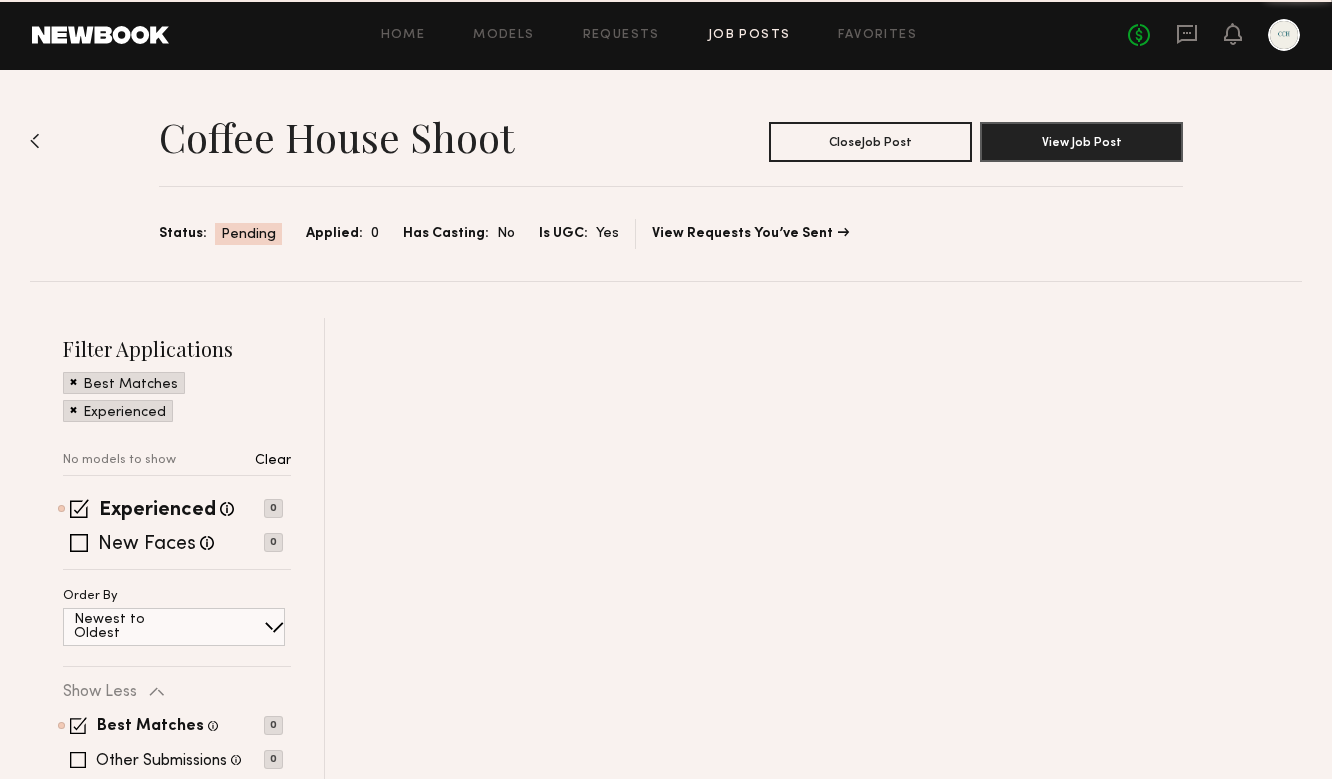 scroll, scrollTop: 0, scrollLeft: 0, axis: both 